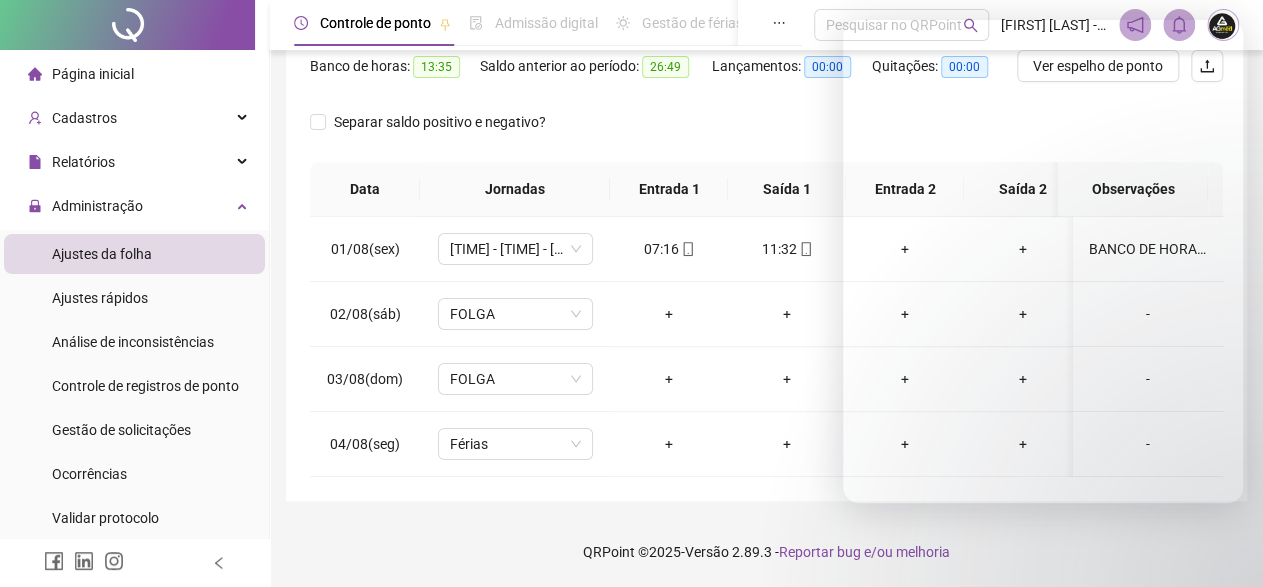 scroll, scrollTop: 282, scrollLeft: 0, axis: vertical 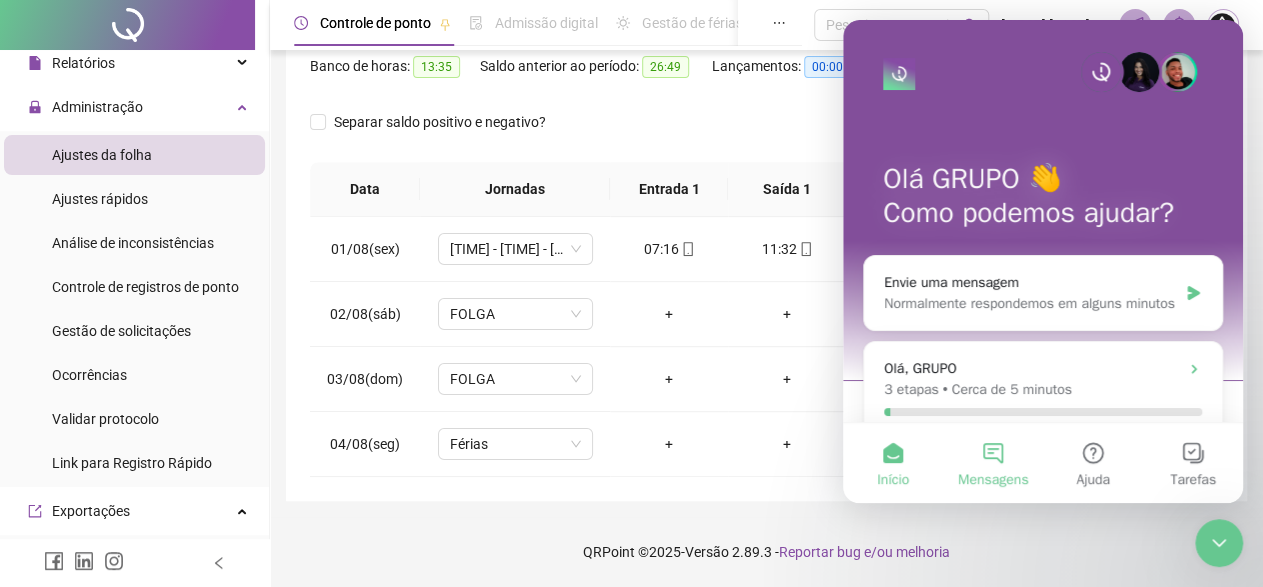 click on "Mensagens" at bounding box center [993, 463] 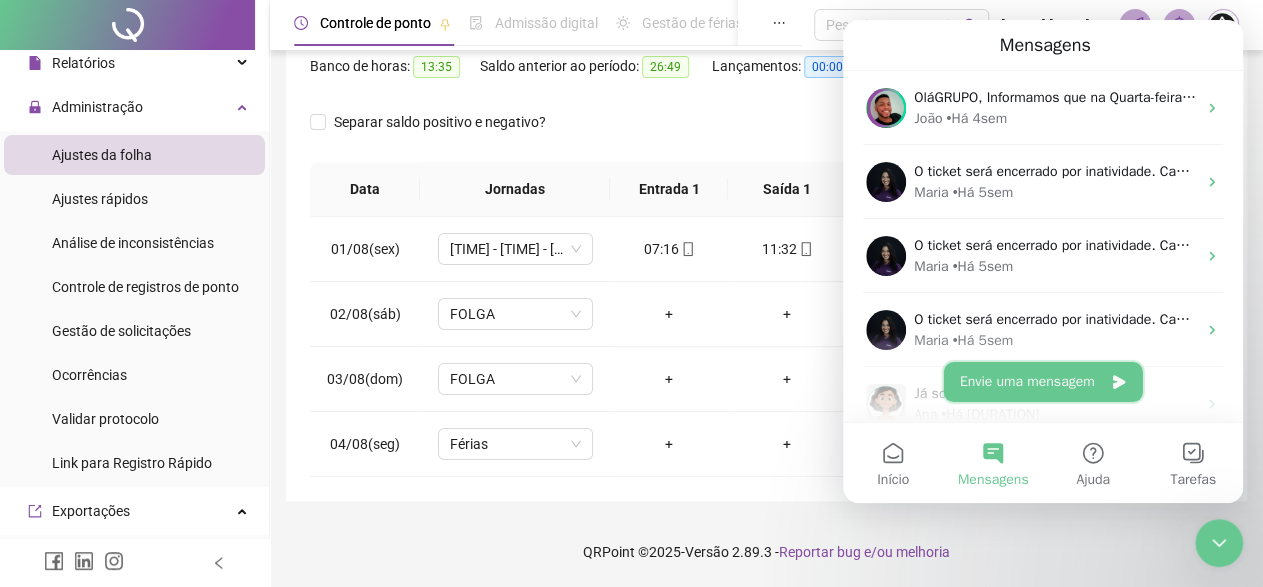 click on "Envie uma mensagem" at bounding box center [1043, 382] 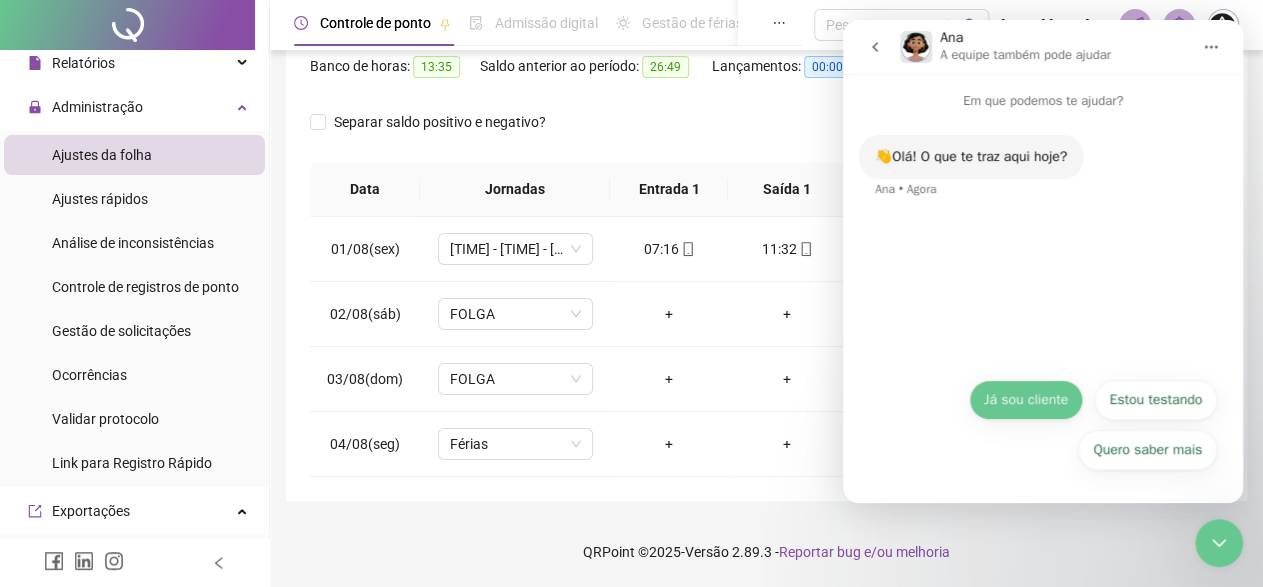 click on "Já sou cliente" at bounding box center [1026, 400] 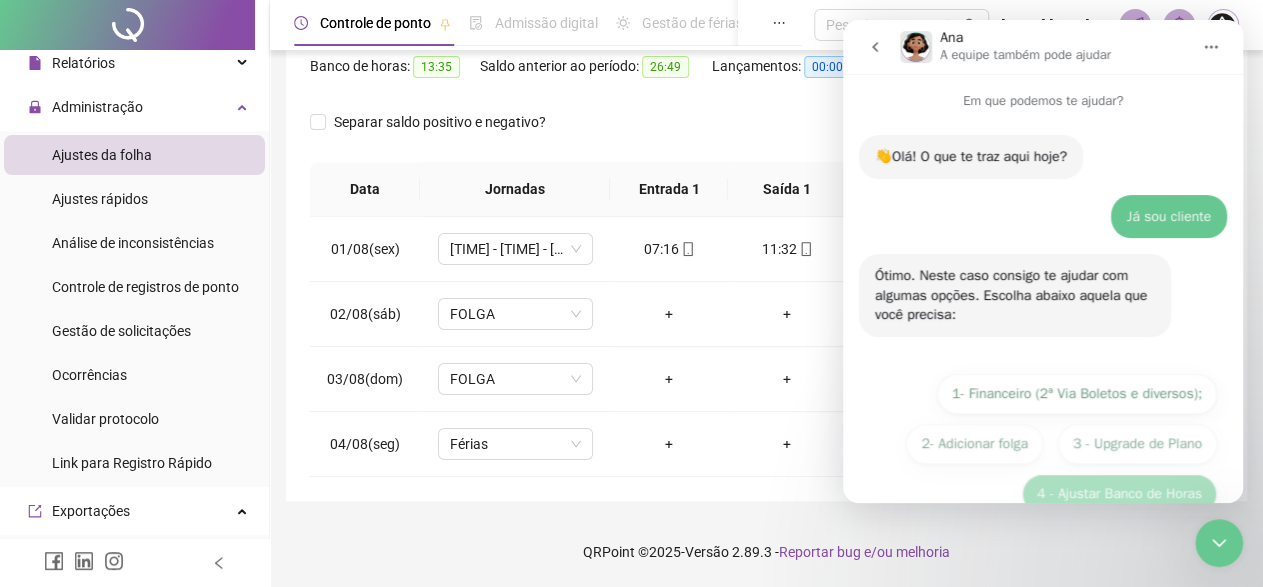 scroll, scrollTop: 93, scrollLeft: 0, axis: vertical 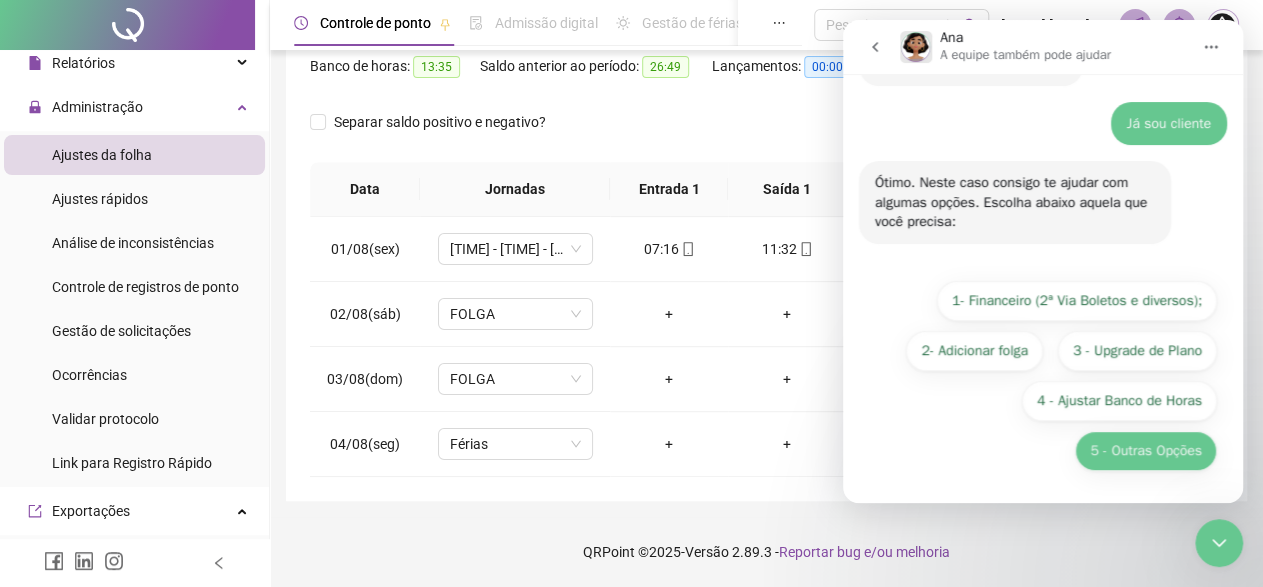 click on "5 - Outras Opções" at bounding box center (1146, 451) 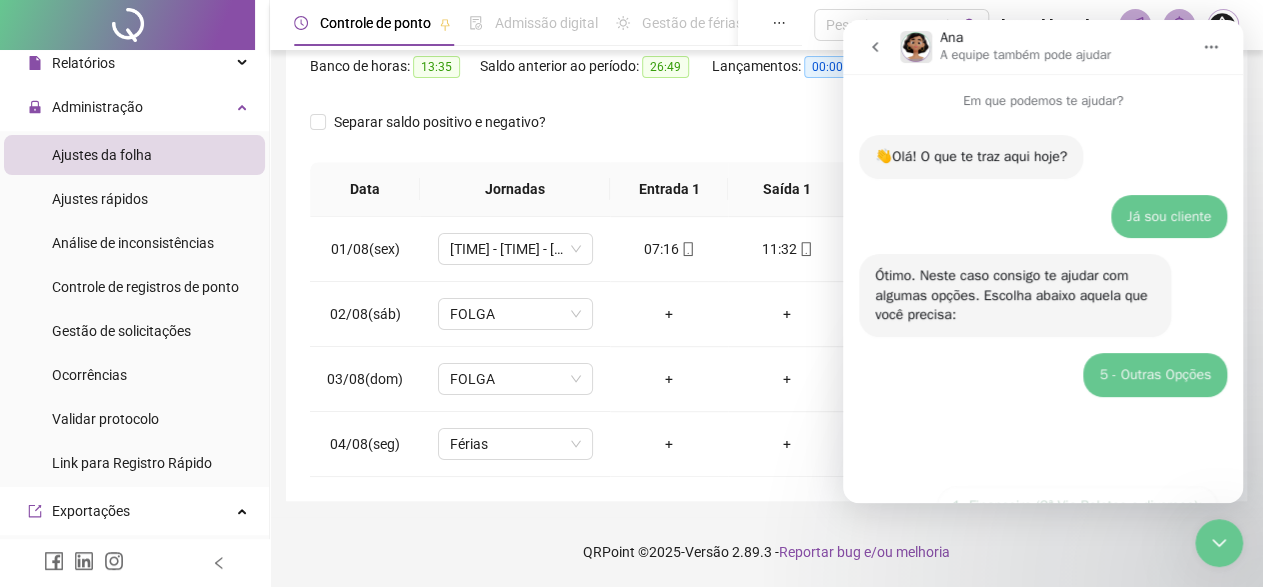 scroll, scrollTop: 0, scrollLeft: 0, axis: both 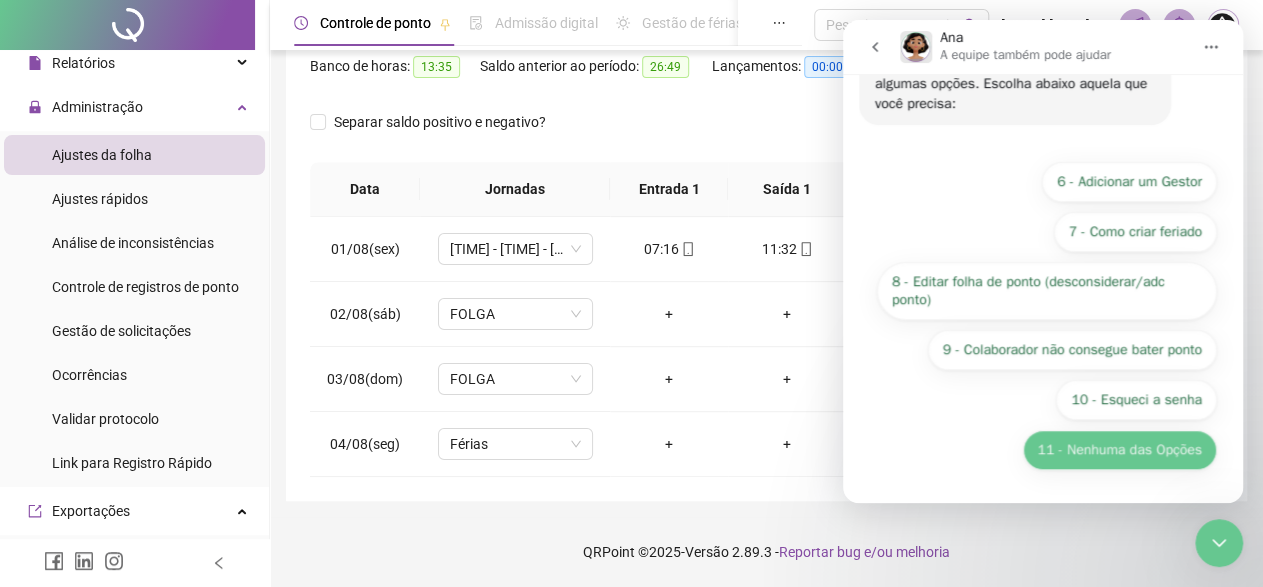 click on "11 - Nenhuma das Opções" at bounding box center [1120, 450] 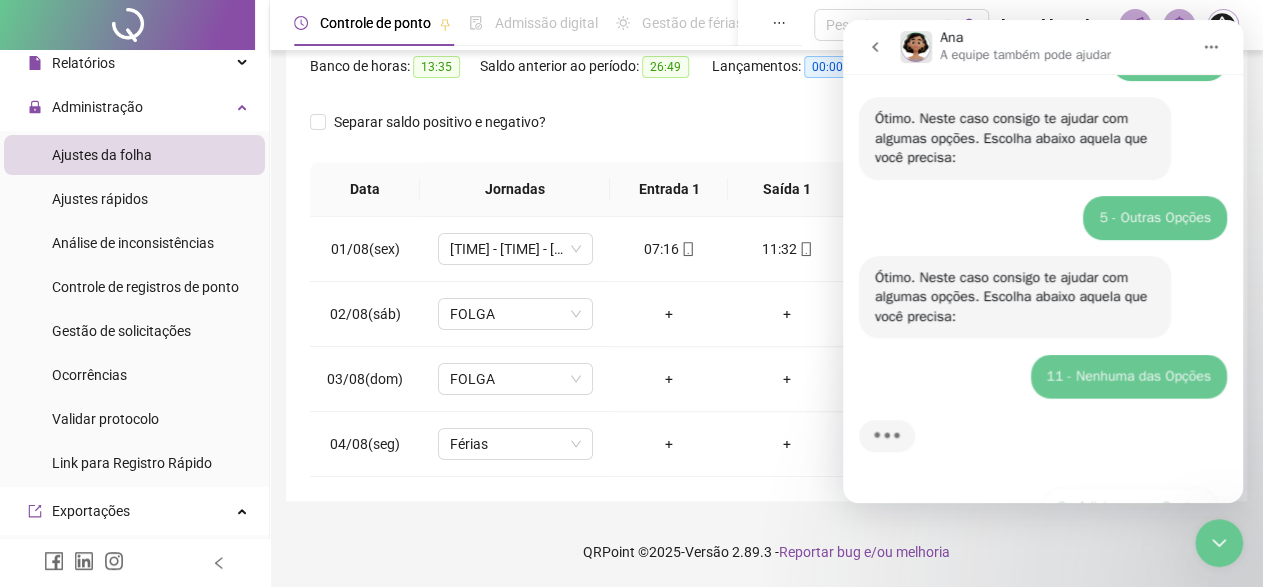 scroll, scrollTop: 157, scrollLeft: 0, axis: vertical 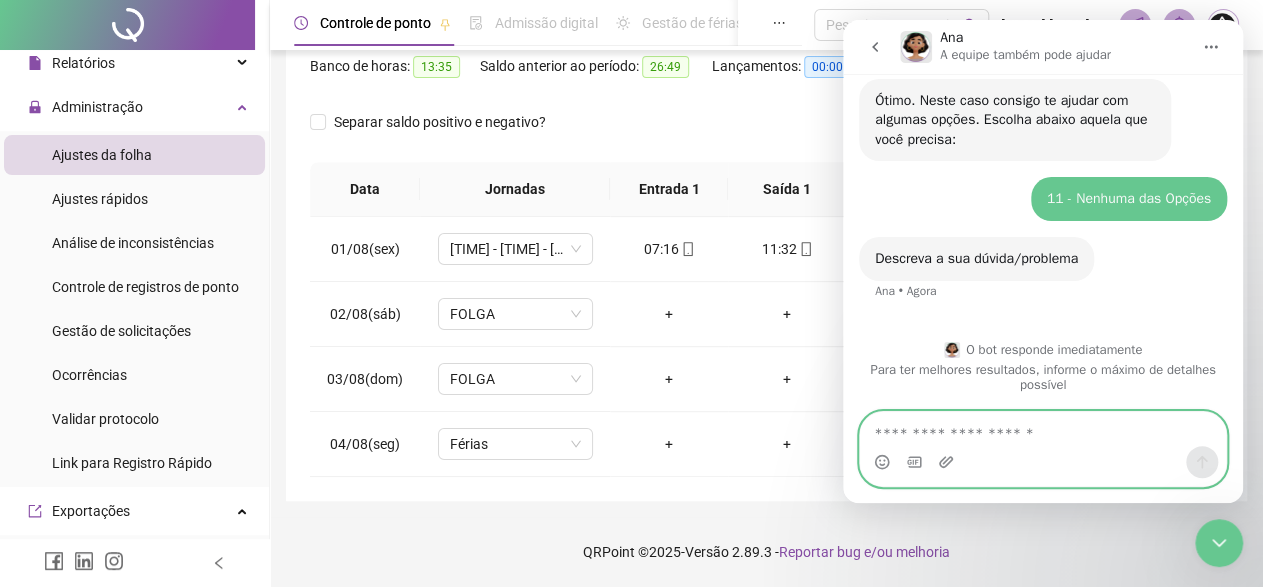 click at bounding box center [1043, 429] 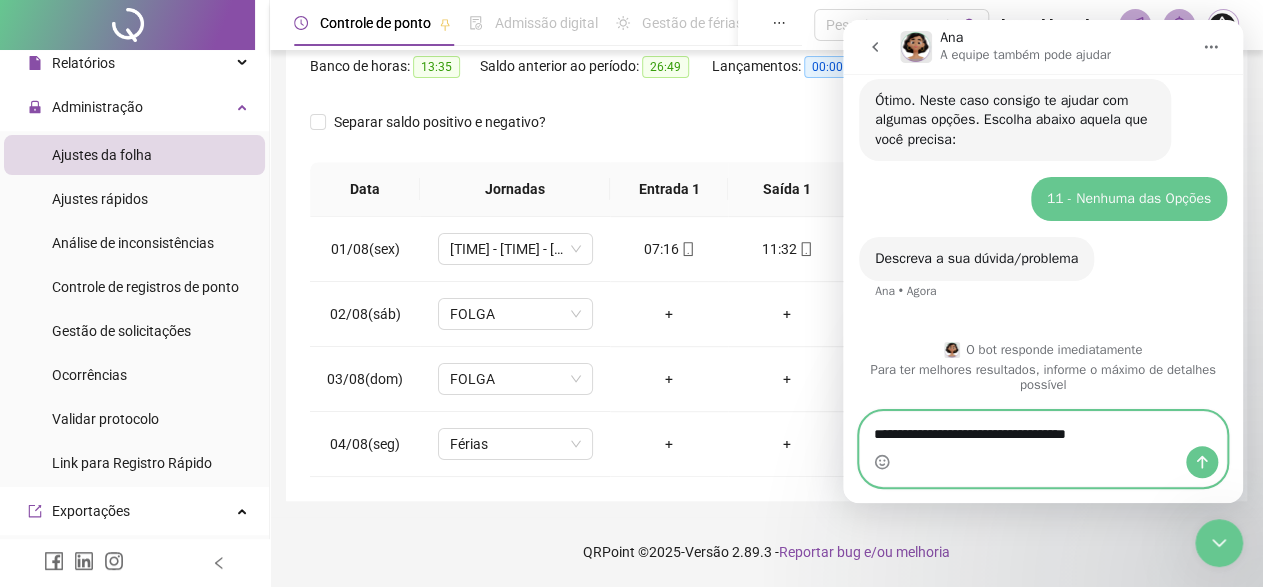 type on "**********" 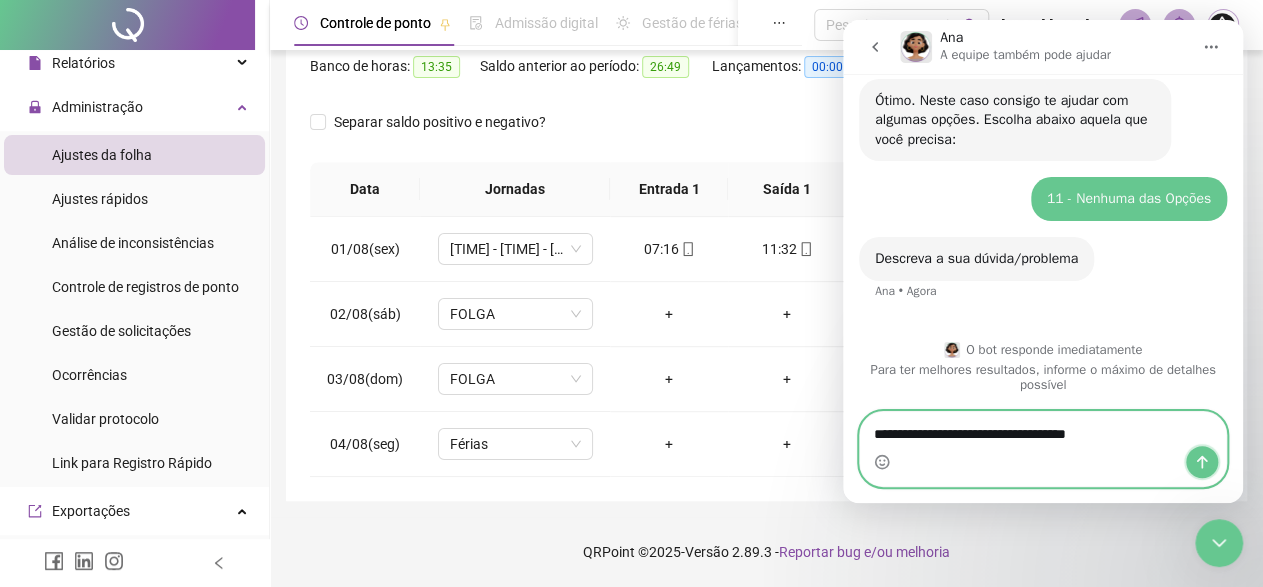click 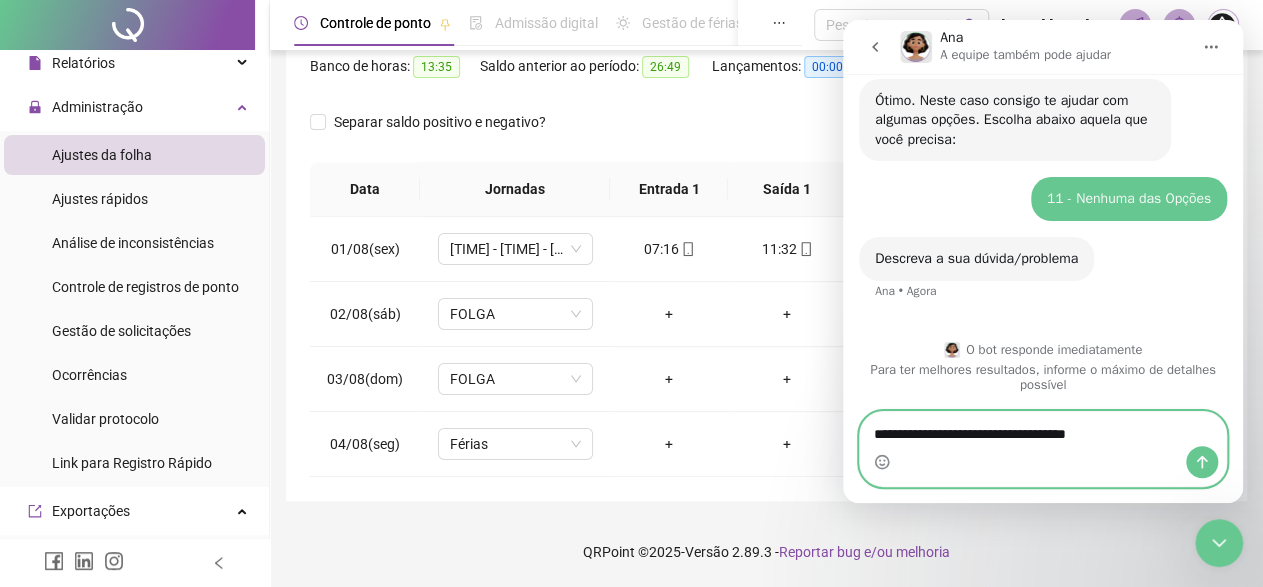 type 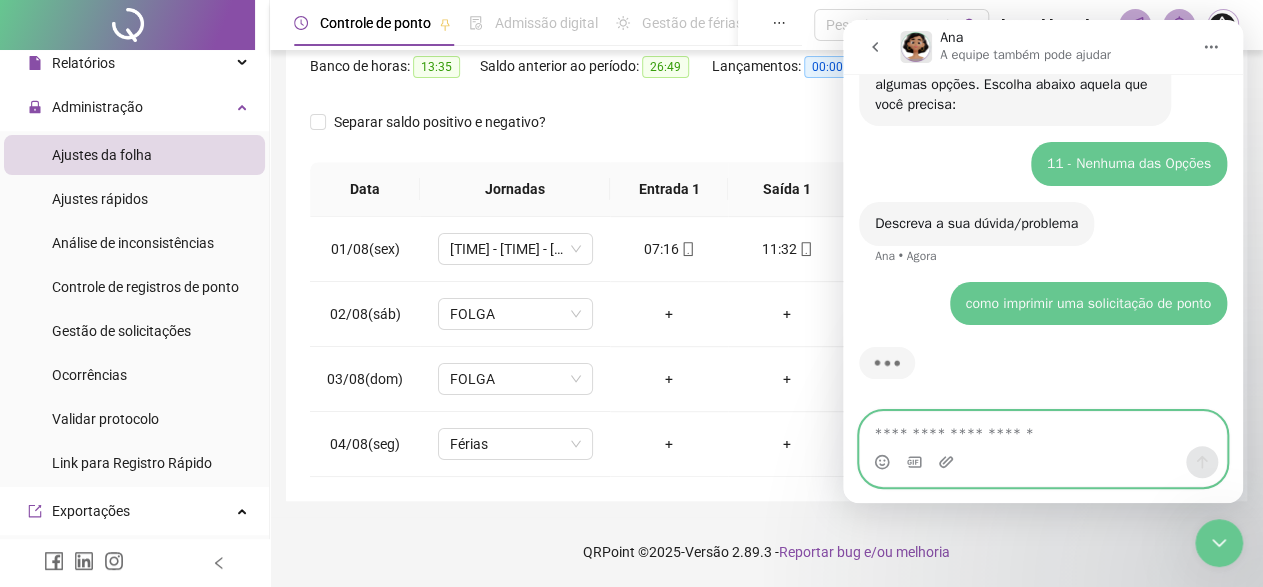 scroll, scrollTop: 368, scrollLeft: 0, axis: vertical 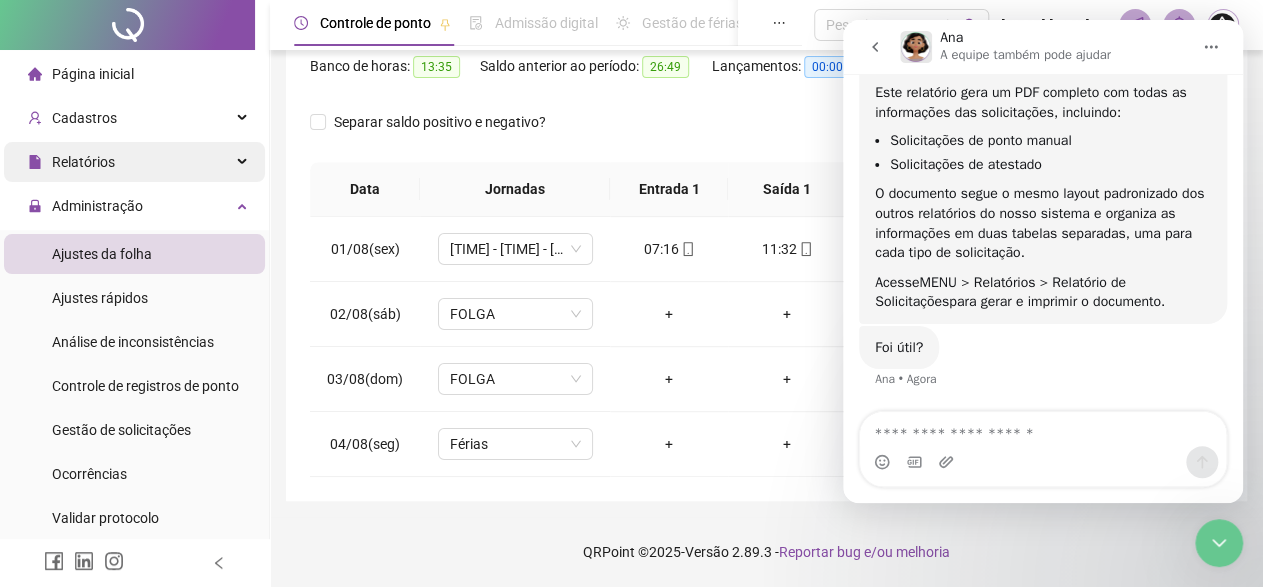 click on "Relatórios" at bounding box center [83, 162] 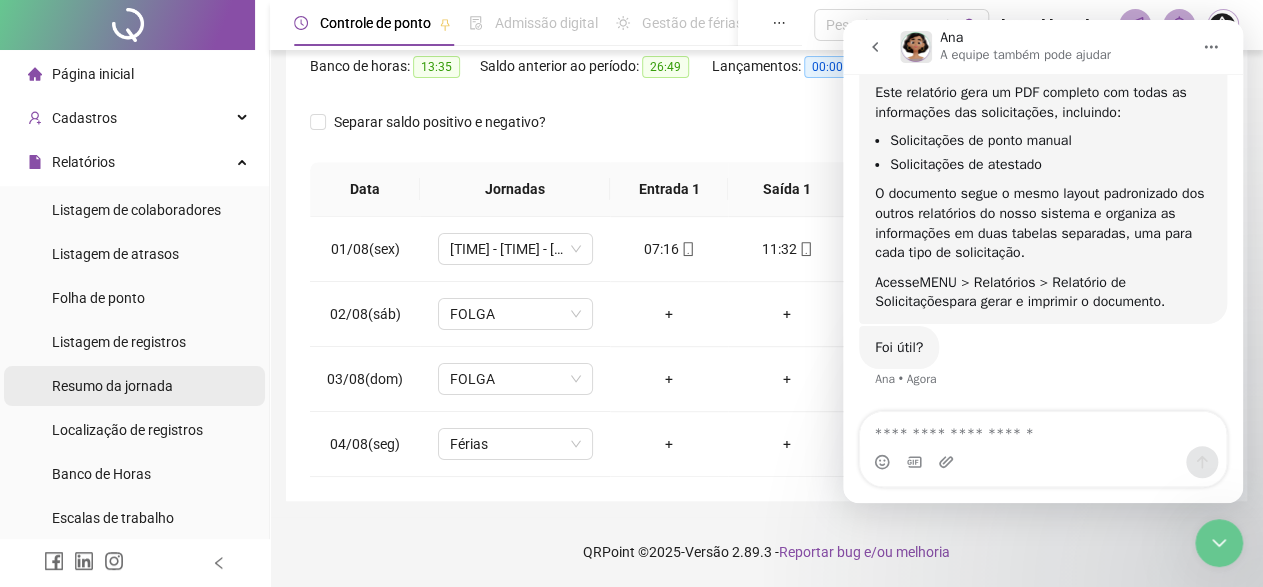 scroll, scrollTop: 99, scrollLeft: 0, axis: vertical 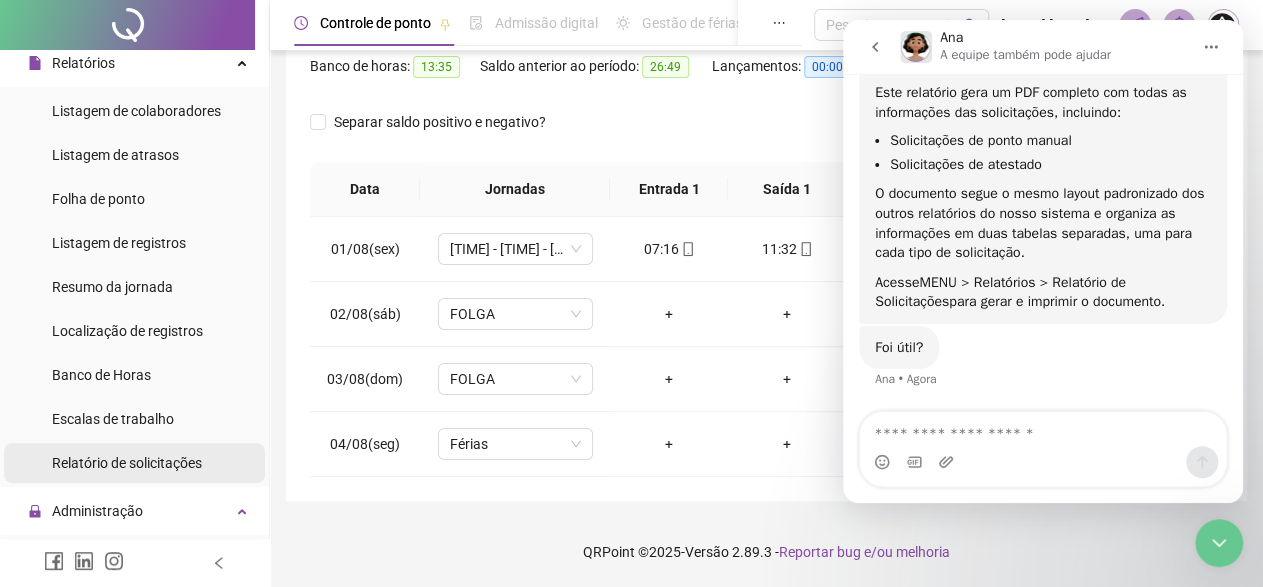 click on "Relatório de solicitações" at bounding box center (127, 463) 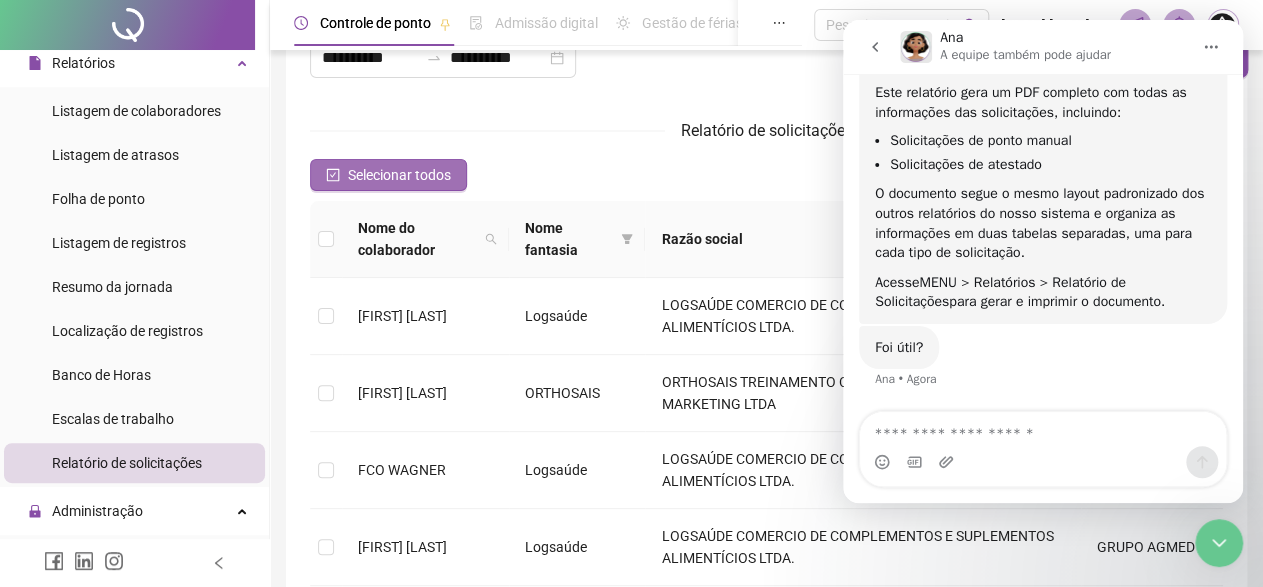 scroll, scrollTop: 0, scrollLeft: 0, axis: both 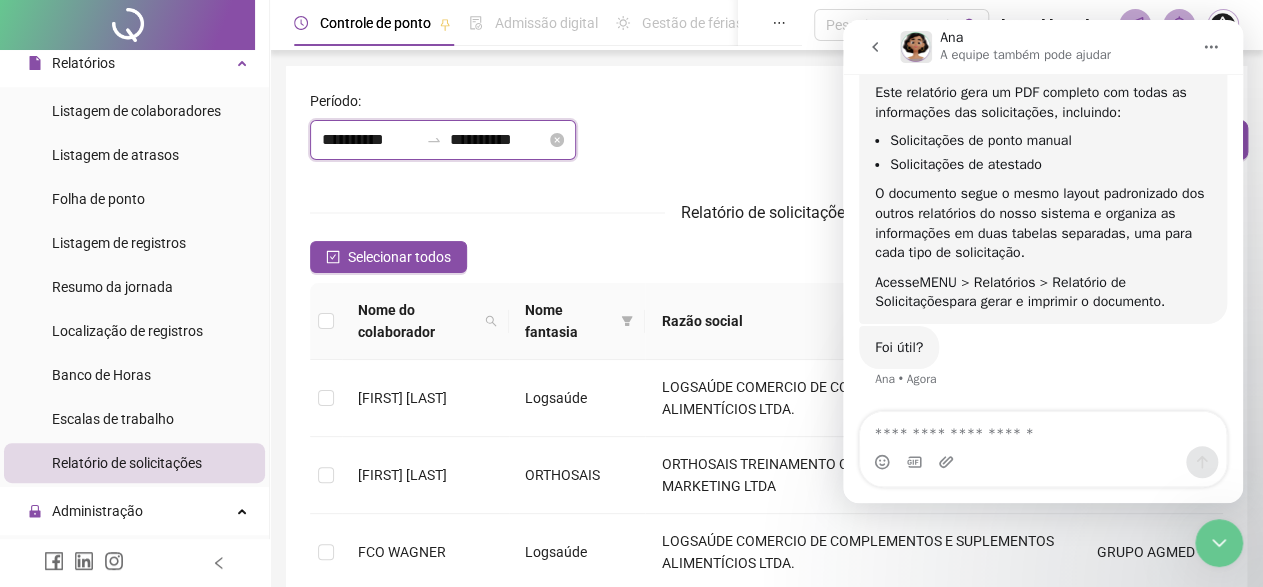 click on "**********" at bounding box center (370, 140) 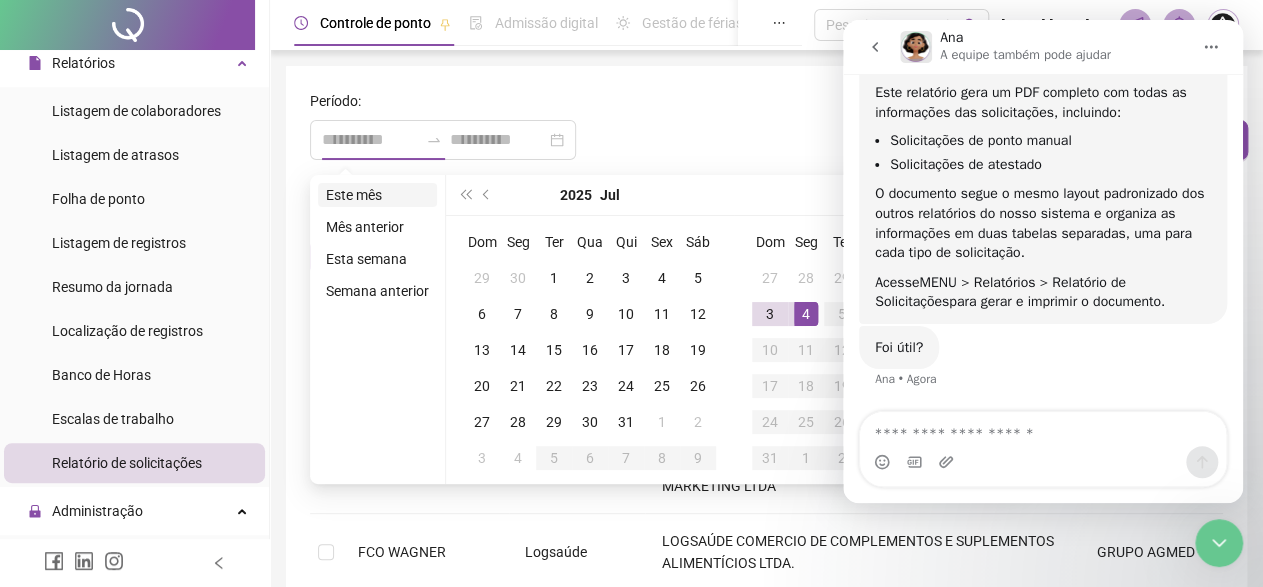 type on "**********" 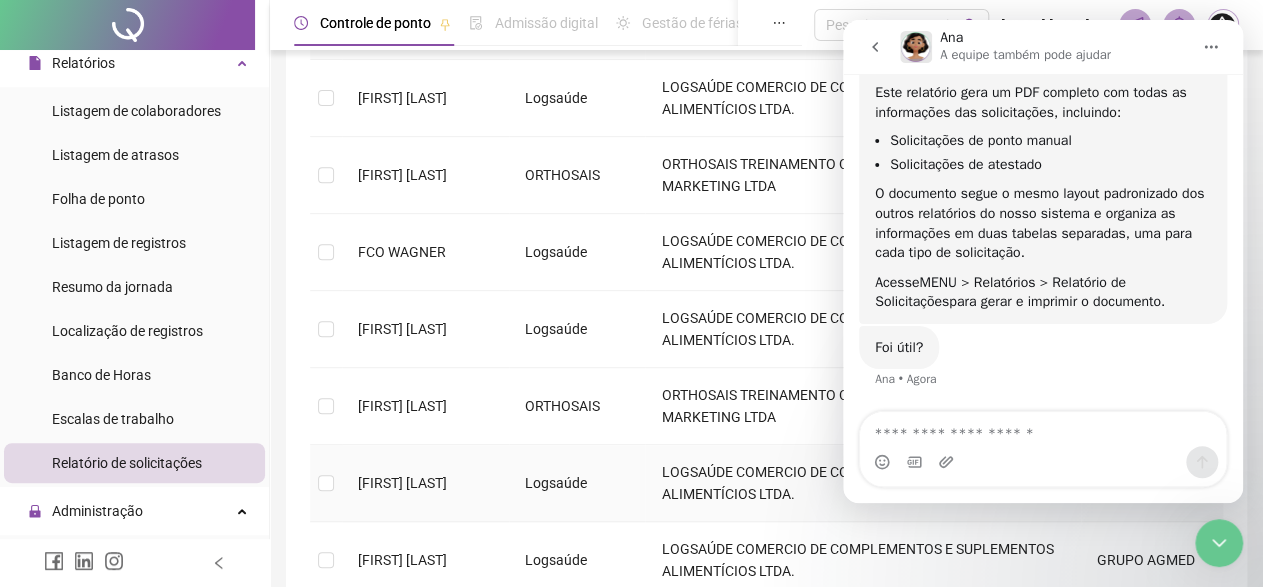 scroll, scrollTop: 399, scrollLeft: 0, axis: vertical 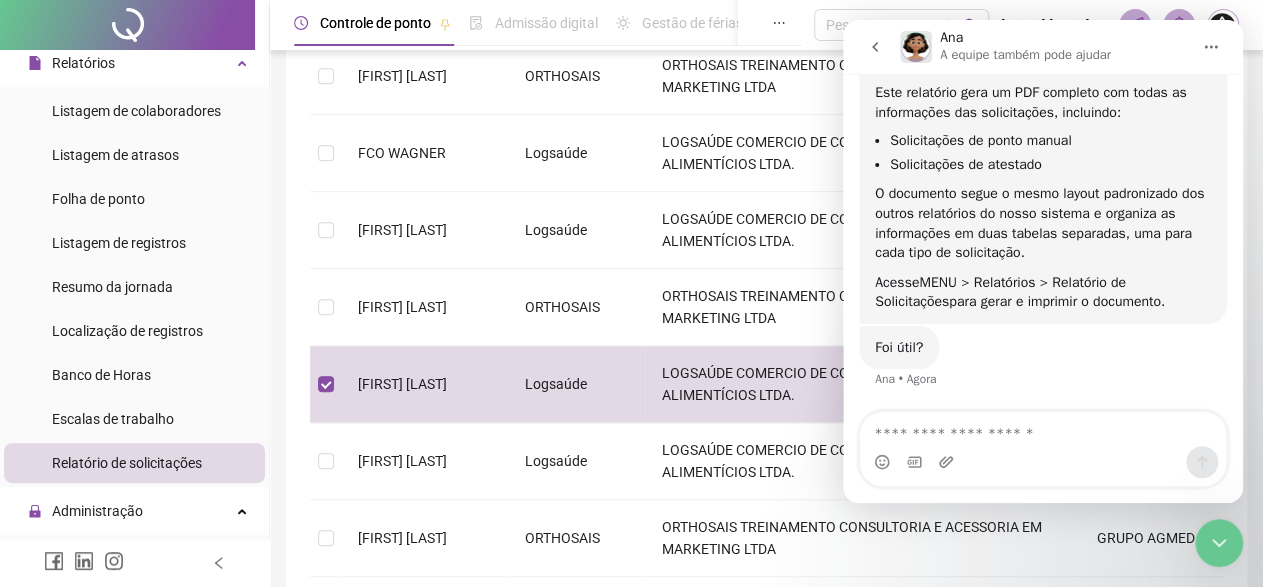 click 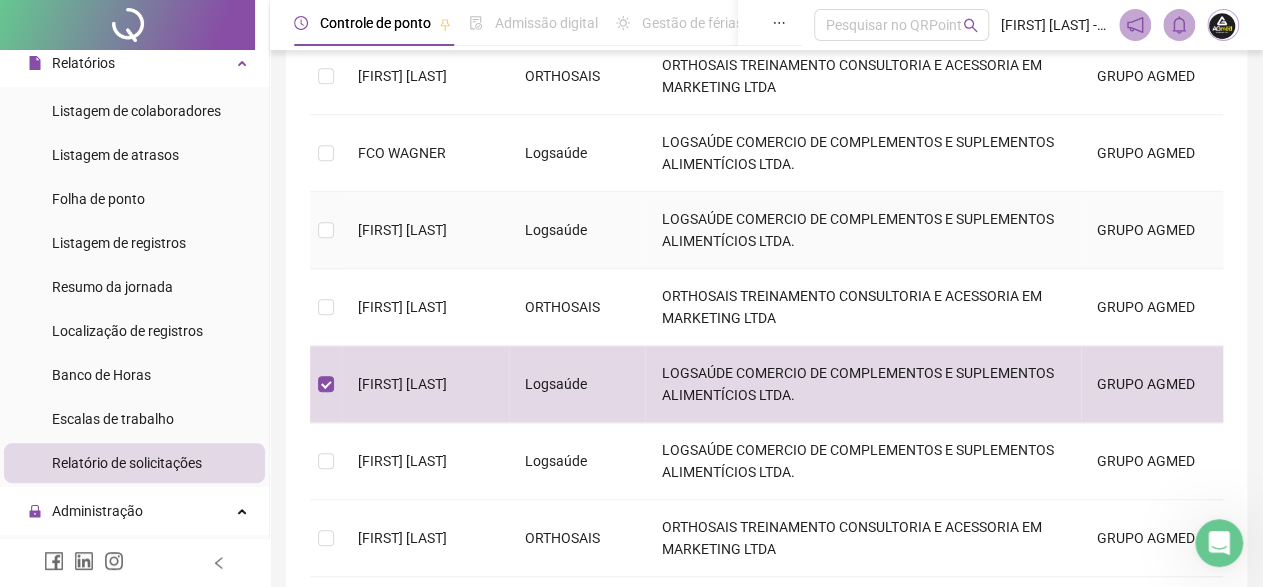 scroll, scrollTop: 0, scrollLeft: 0, axis: both 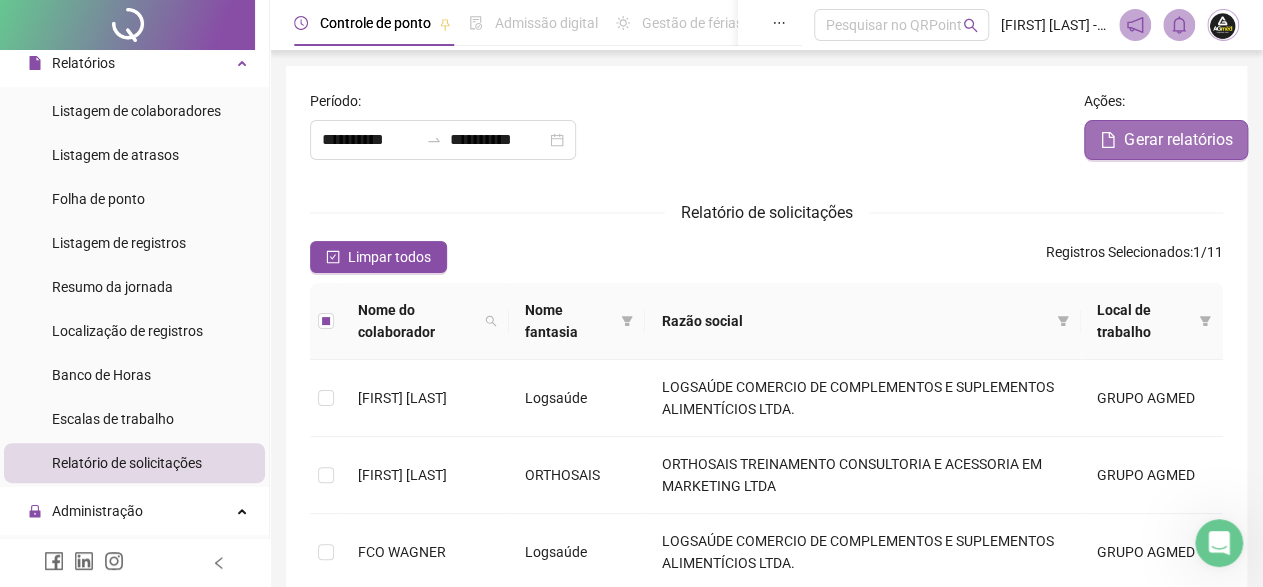 click on "Gerar relatórios" at bounding box center (1178, 140) 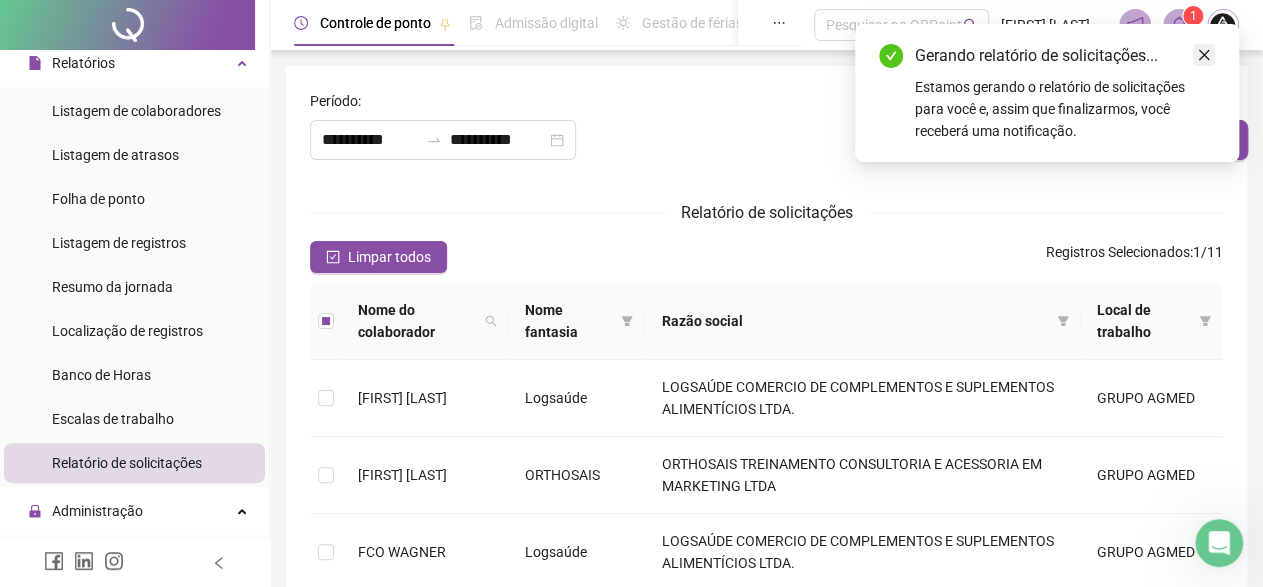 click 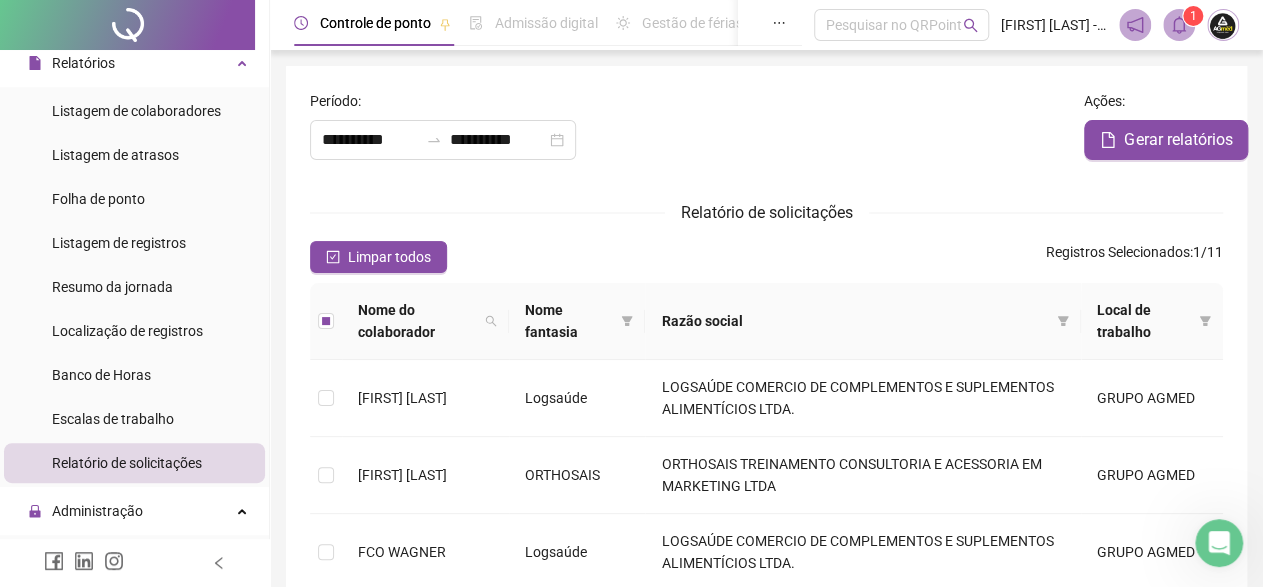 type on "**********" 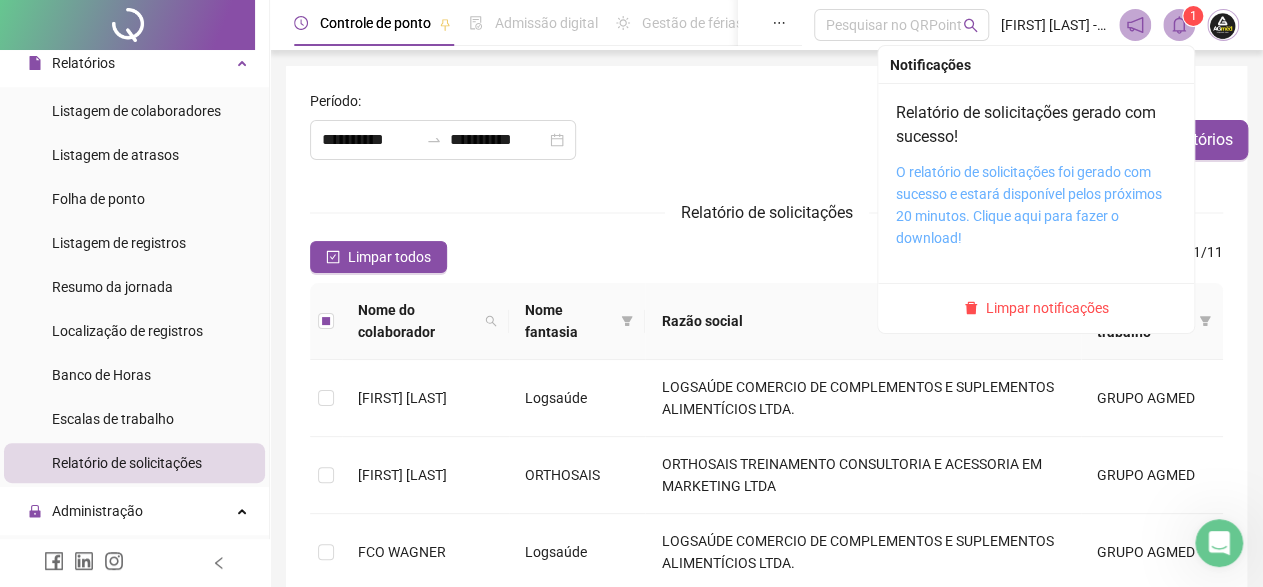 click on "O relatório de solicitações foi gerado com sucesso e estará disponível pelos próximos 20 minutos.
Clique aqui para fazer o download!" at bounding box center (1029, 205) 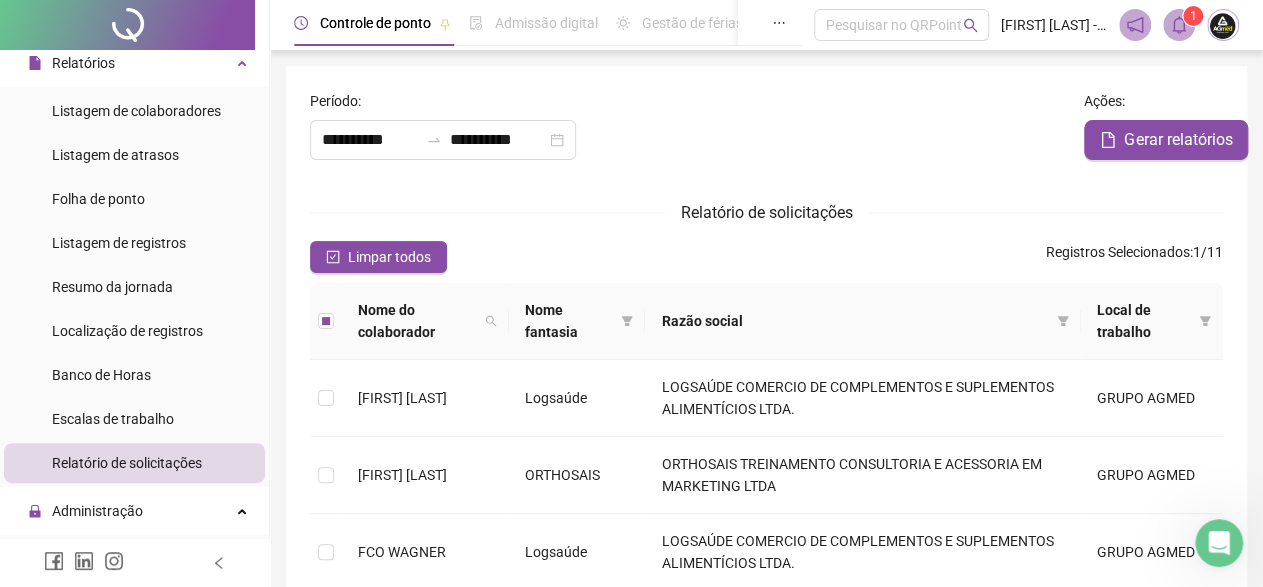 click 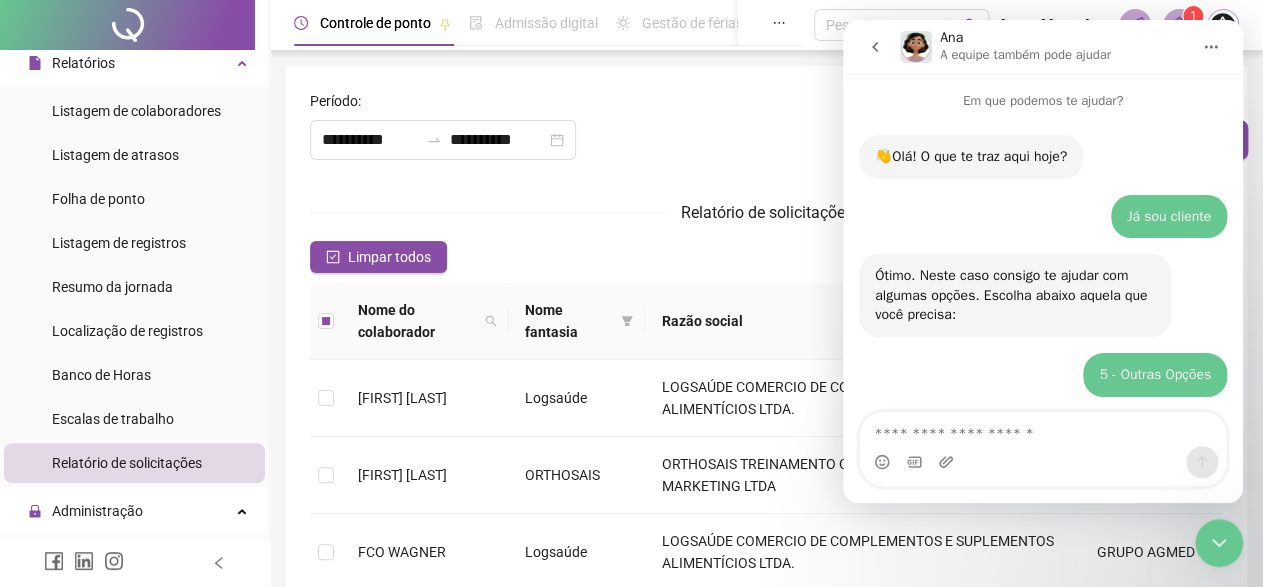 scroll, scrollTop: 686, scrollLeft: 0, axis: vertical 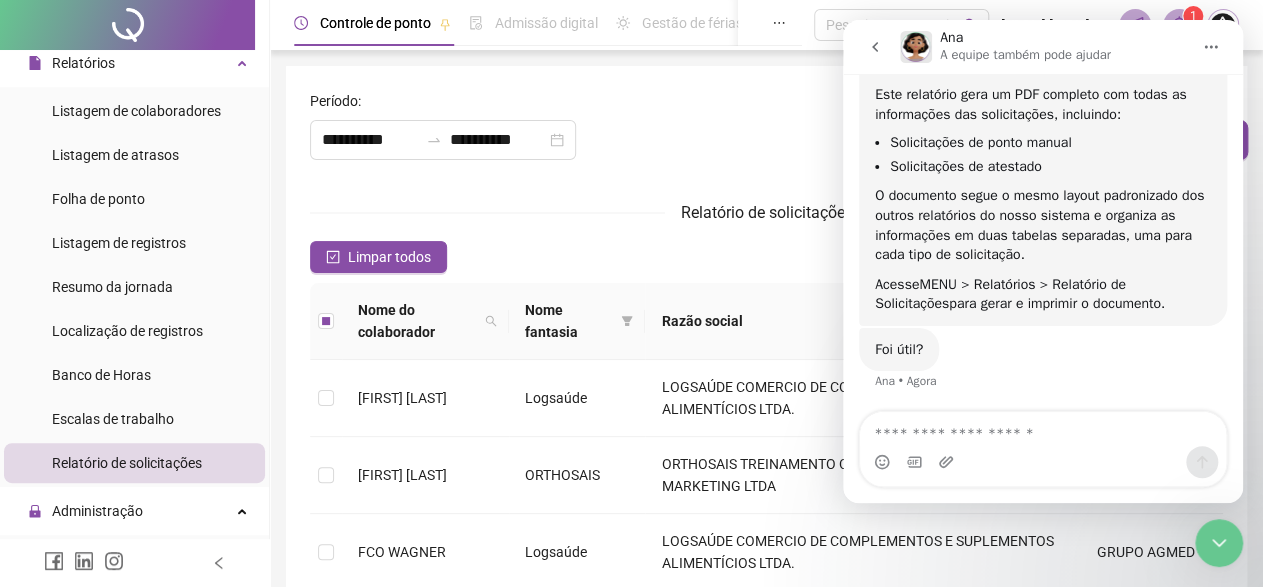 click at bounding box center (1043, 429) 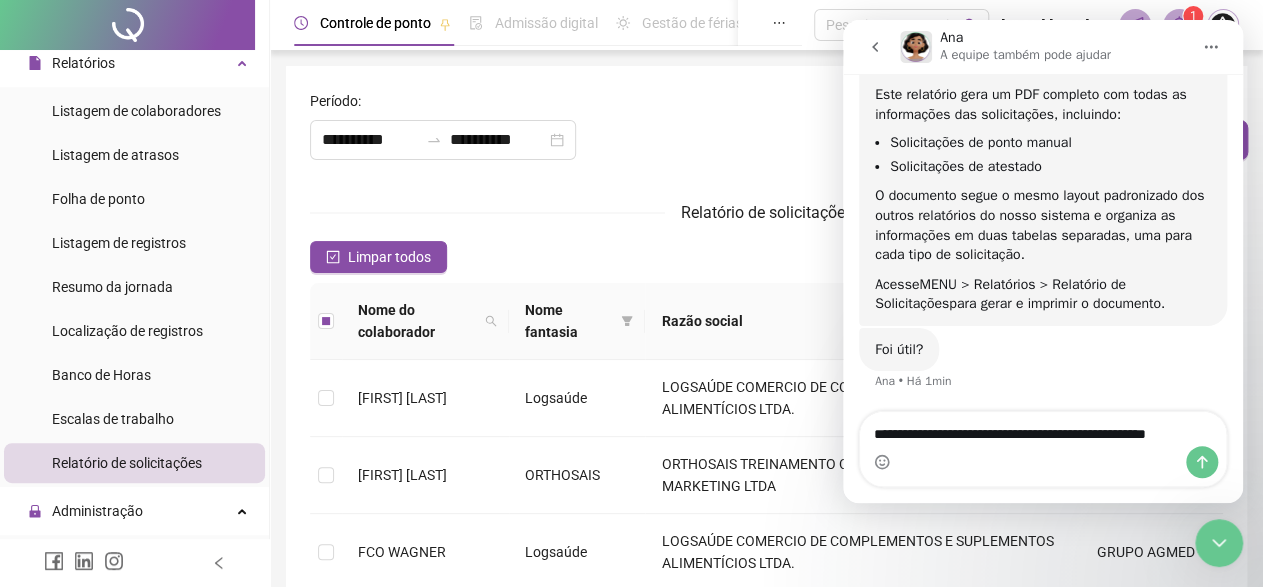 type on "**********" 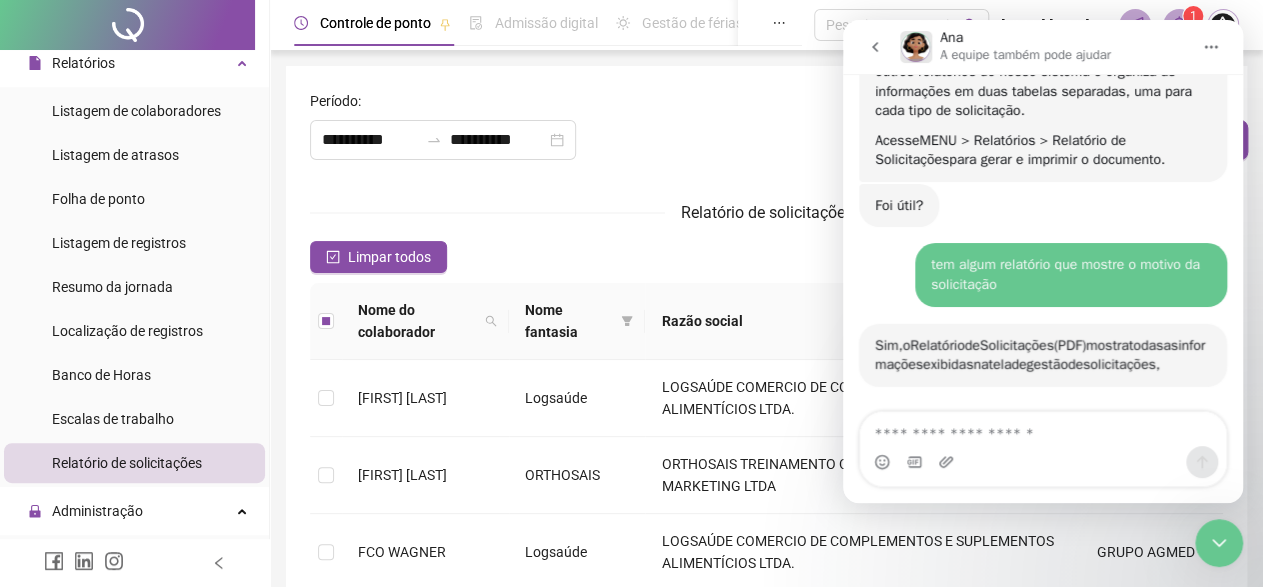 scroll, scrollTop: 1003, scrollLeft: 0, axis: vertical 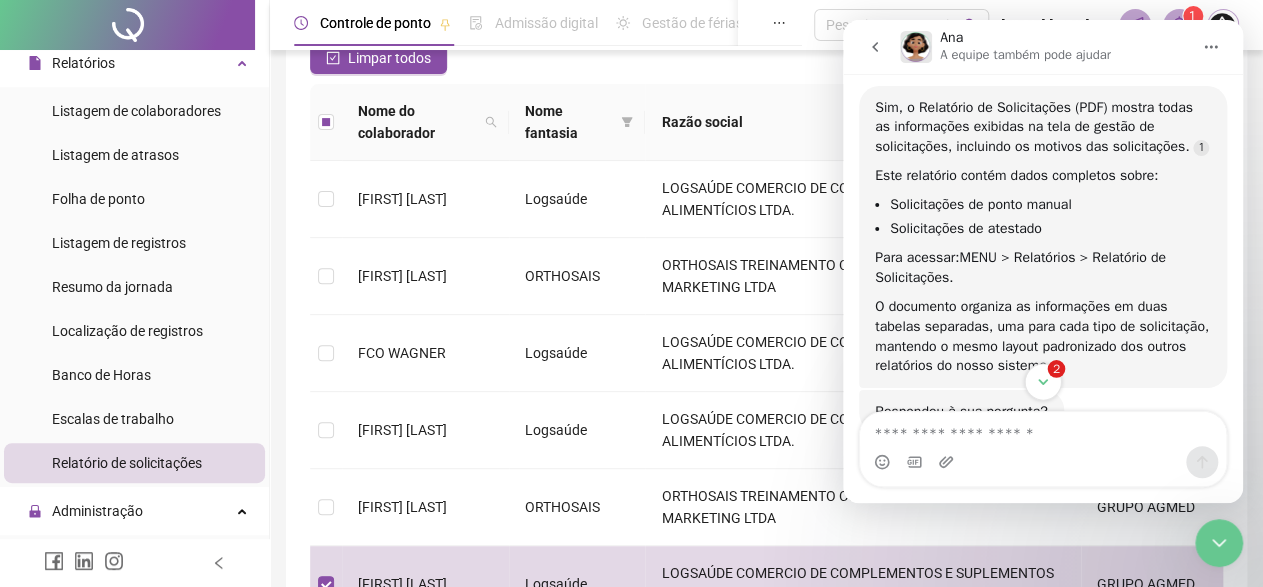 click 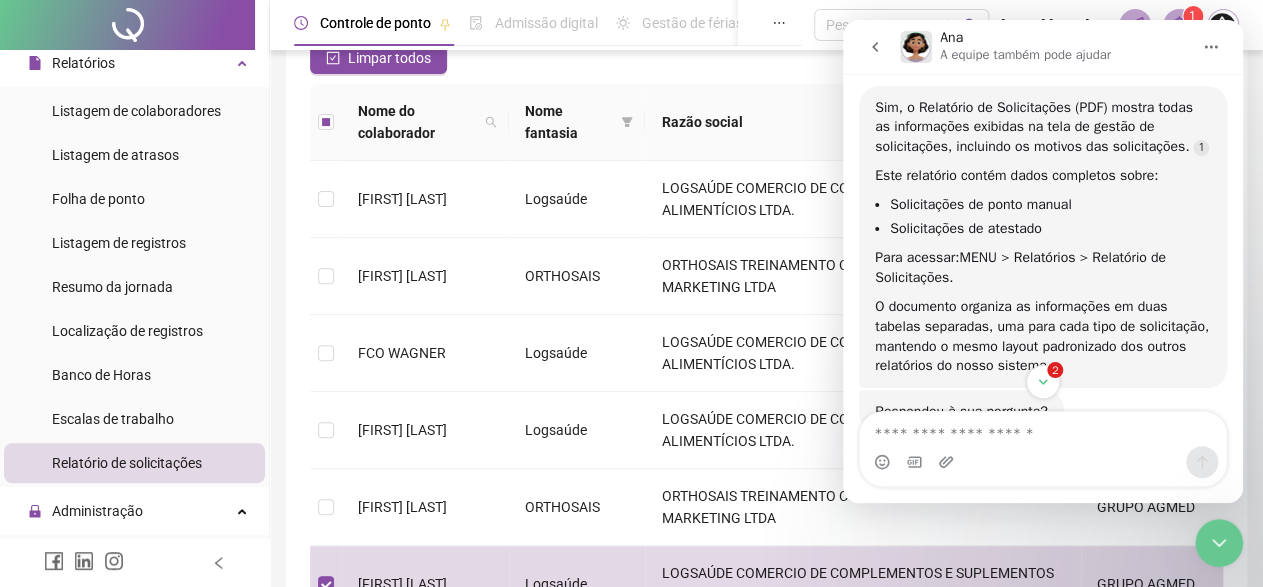 scroll, scrollTop: 1142, scrollLeft: 0, axis: vertical 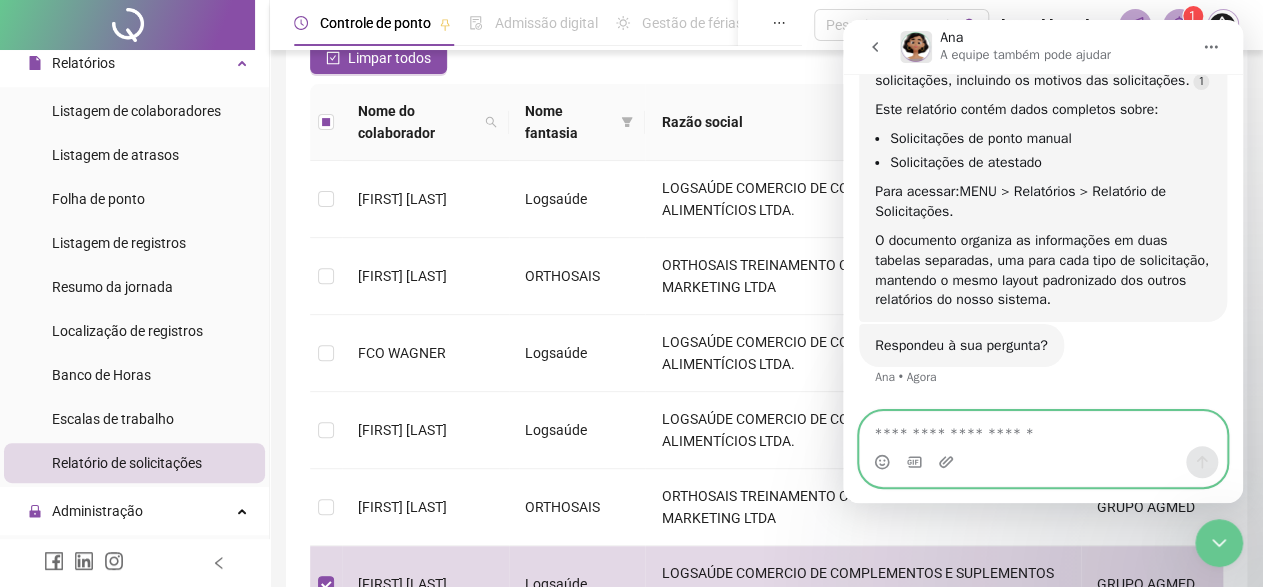 click at bounding box center (1043, 429) 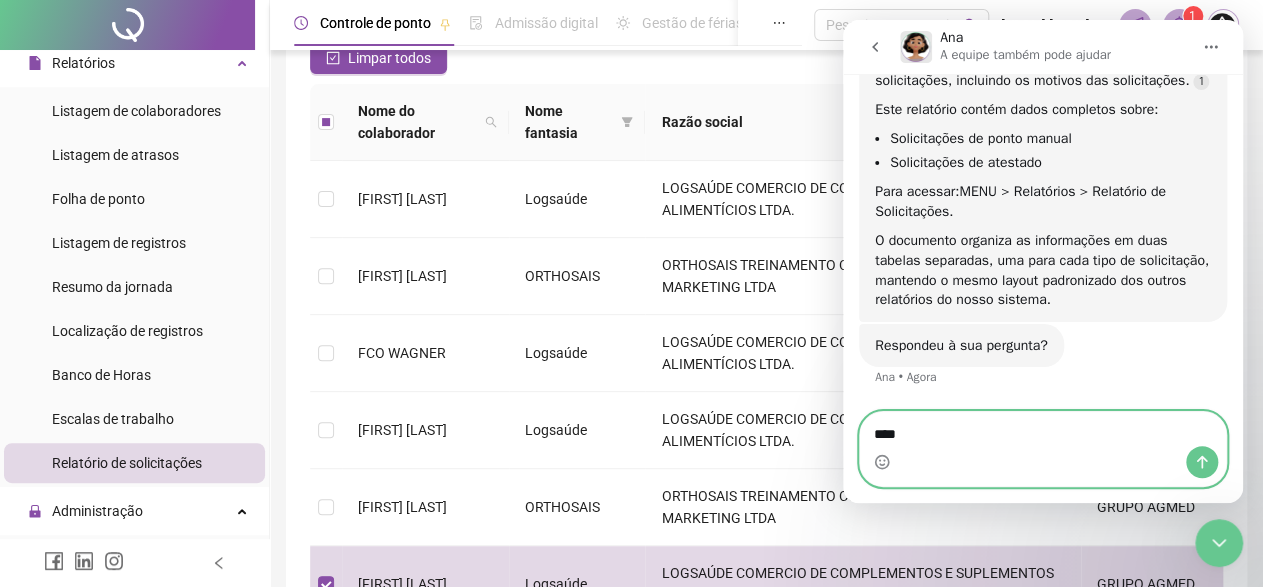type on "***" 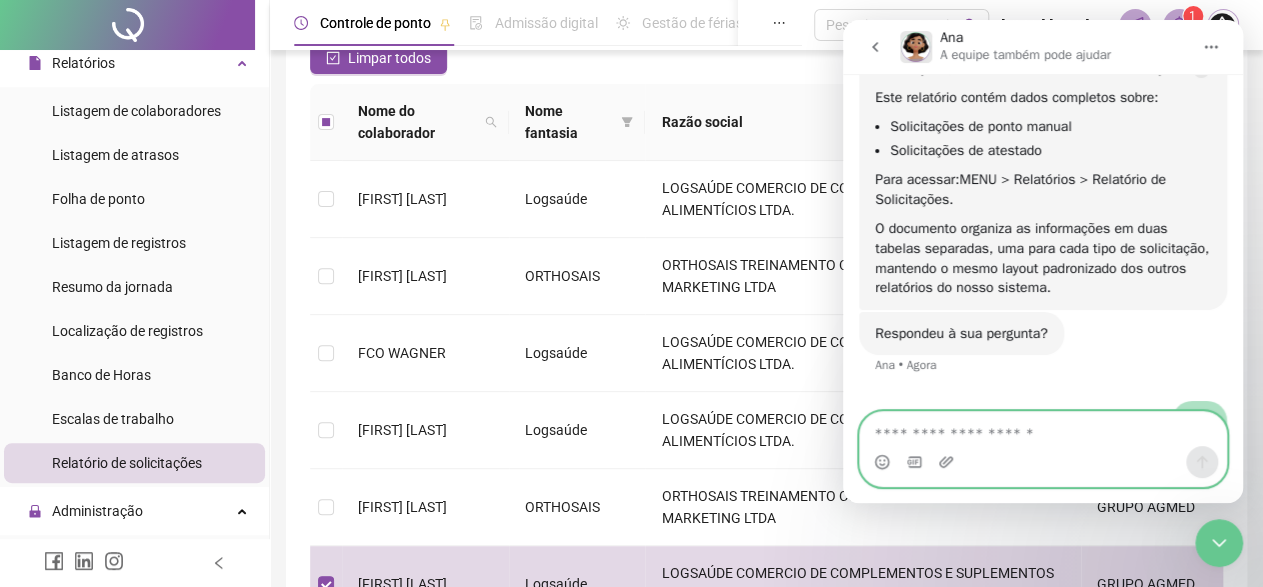 scroll, scrollTop: 2, scrollLeft: 0, axis: vertical 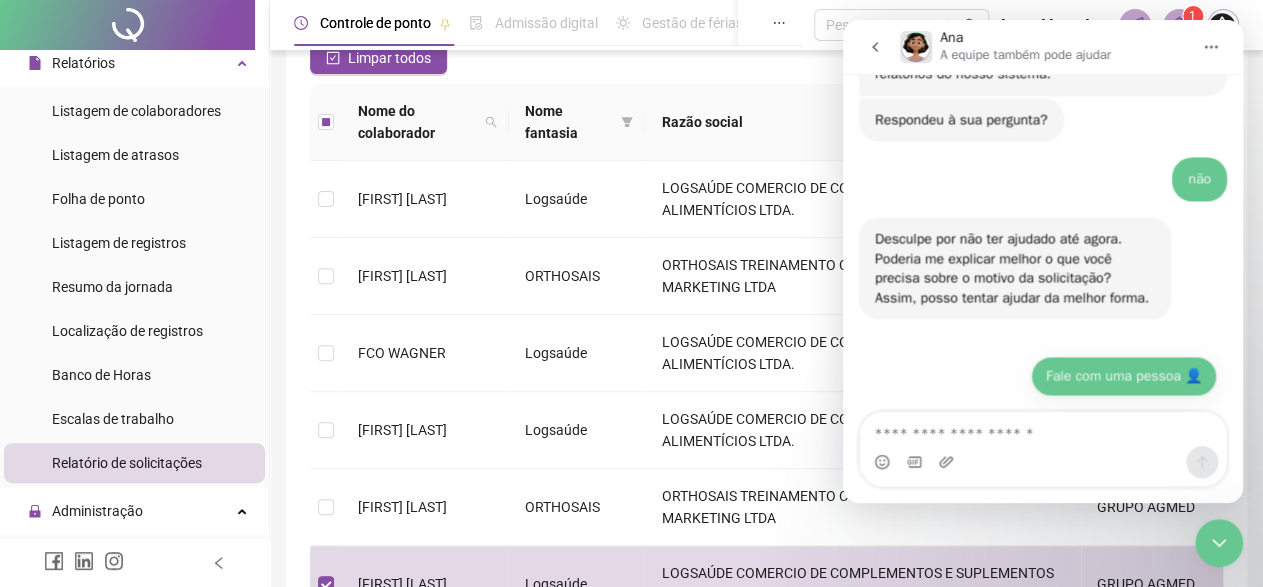 click on "Fale com uma pessoa 👤" at bounding box center (1124, 376) 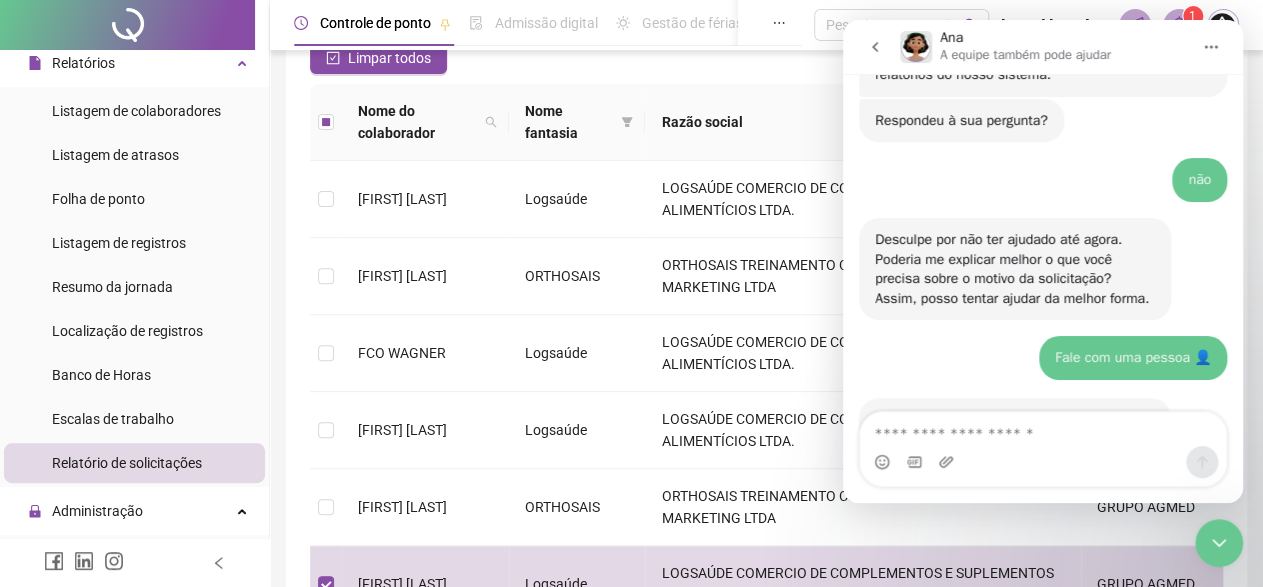 scroll, scrollTop: 1498, scrollLeft: 0, axis: vertical 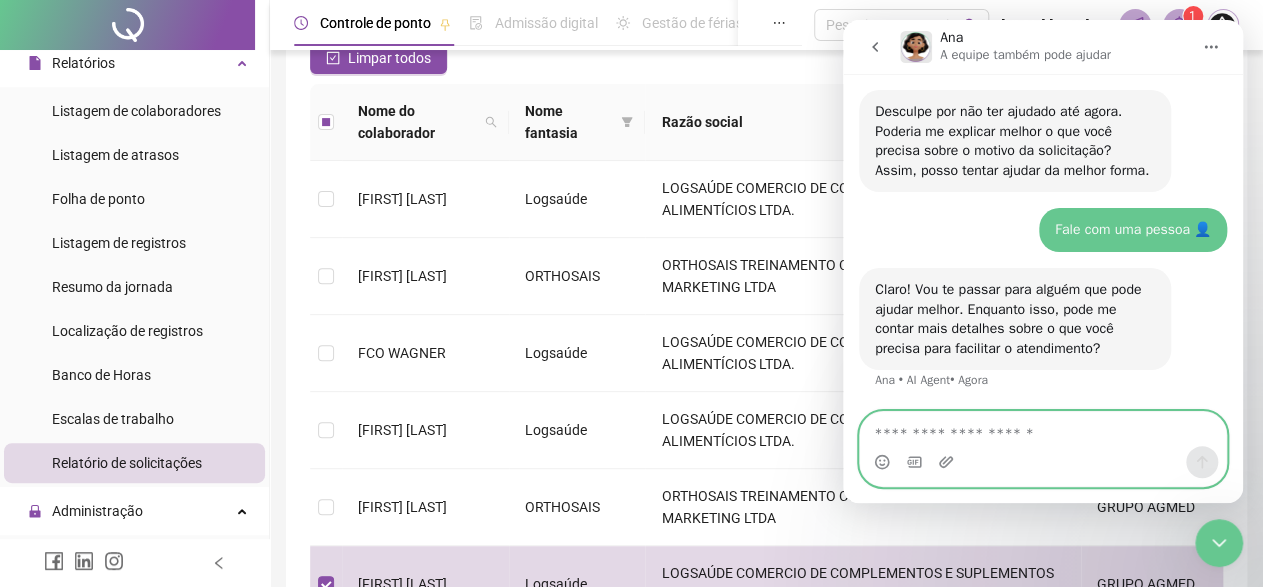 click at bounding box center [1043, 429] 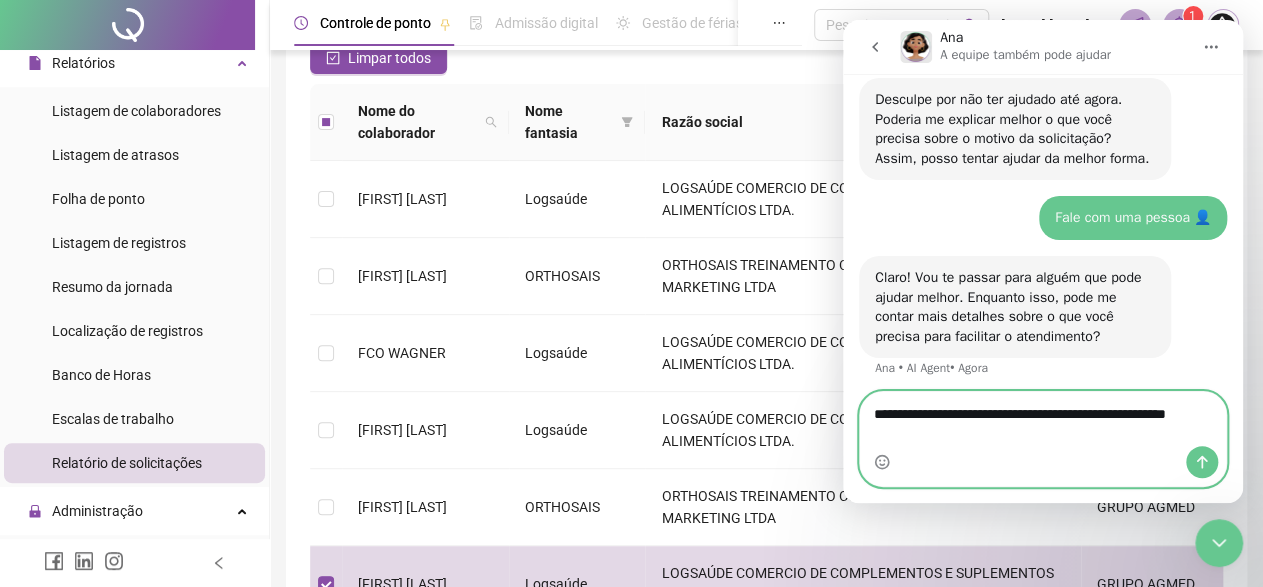 scroll, scrollTop: 1517, scrollLeft: 0, axis: vertical 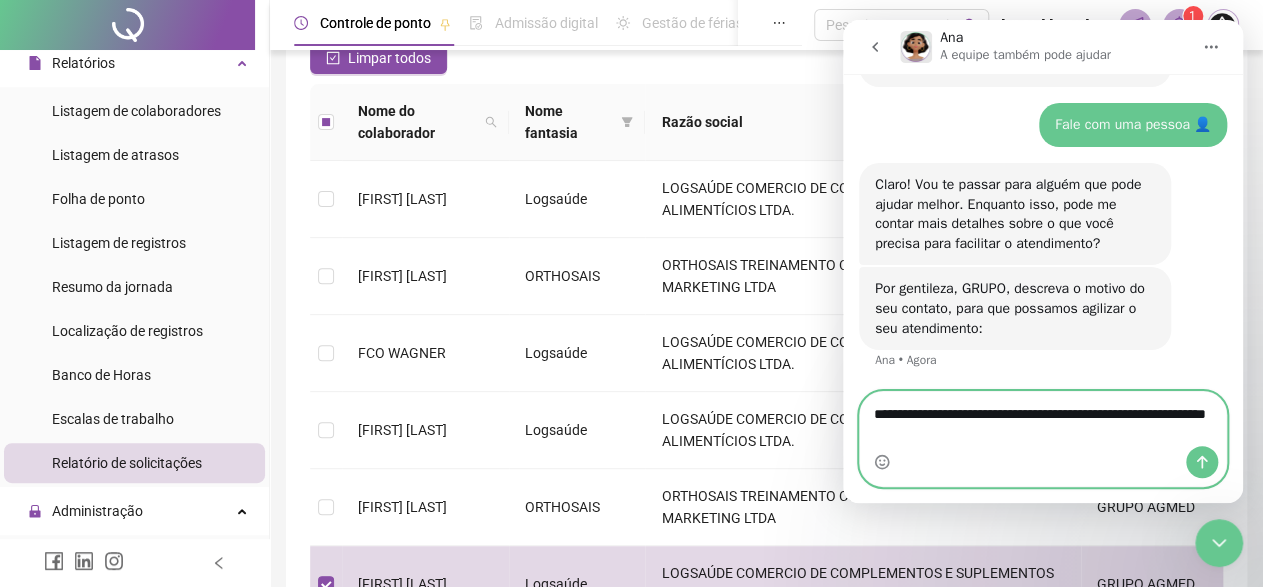 type on "**********" 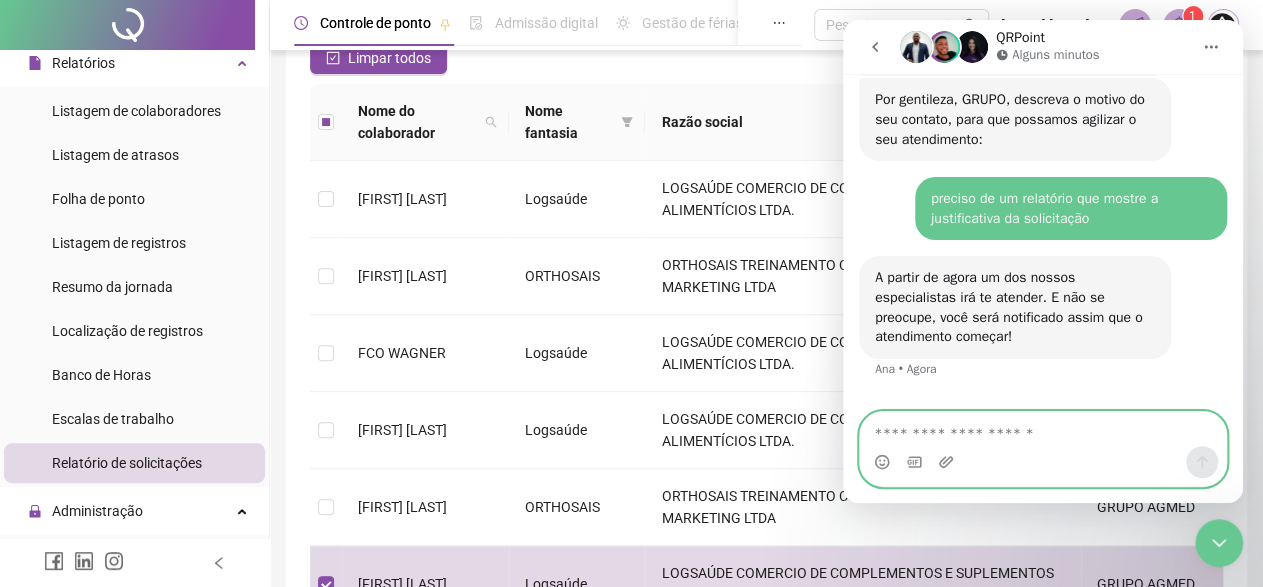 scroll, scrollTop: 1836, scrollLeft: 0, axis: vertical 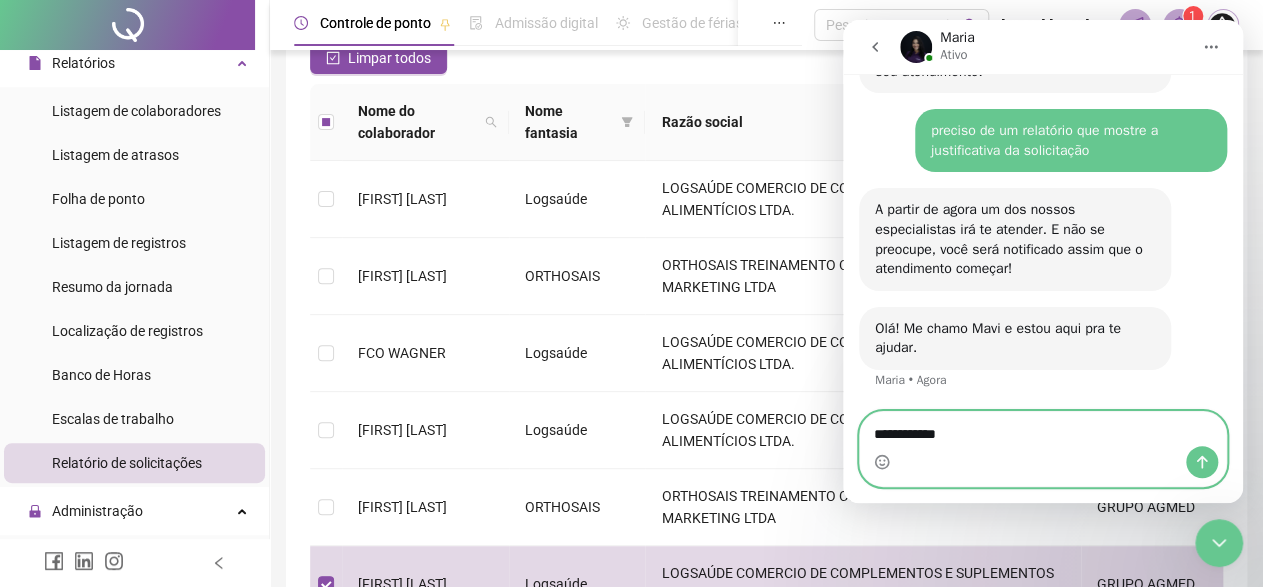click on "**********" at bounding box center [1043, 429] 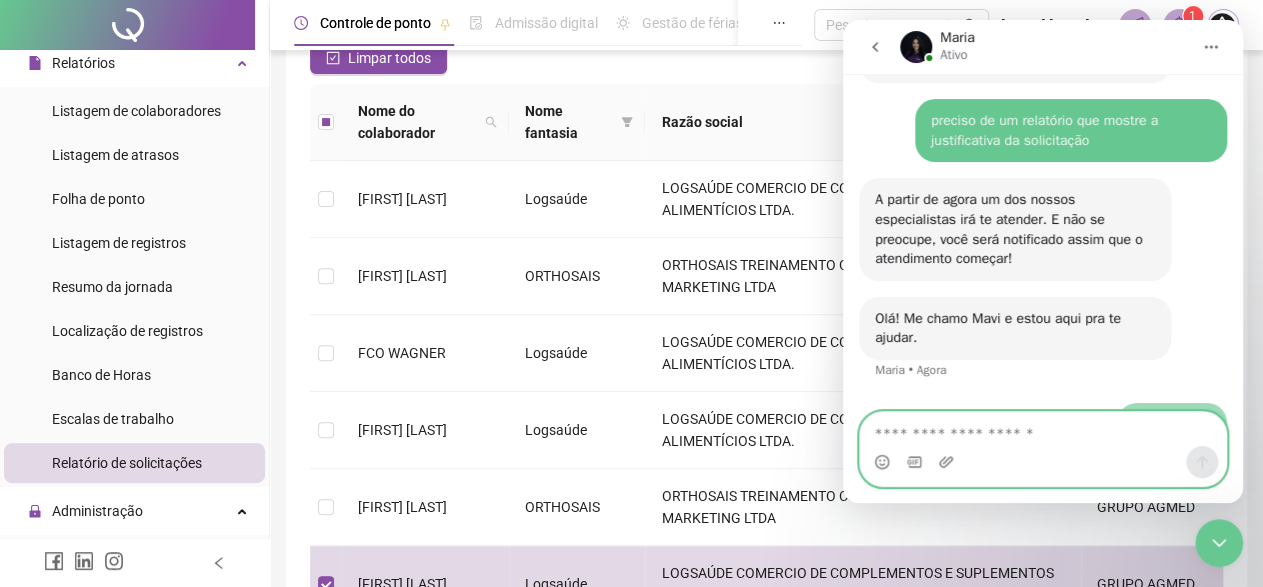 scroll, scrollTop: 1918, scrollLeft: 0, axis: vertical 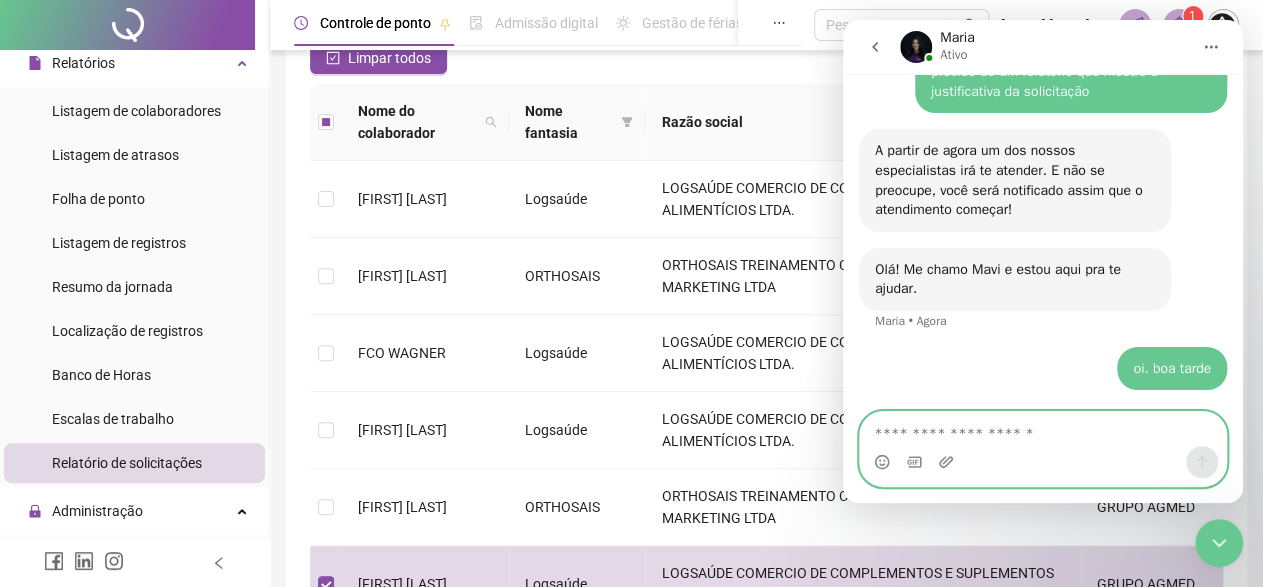 click at bounding box center (1043, 429) 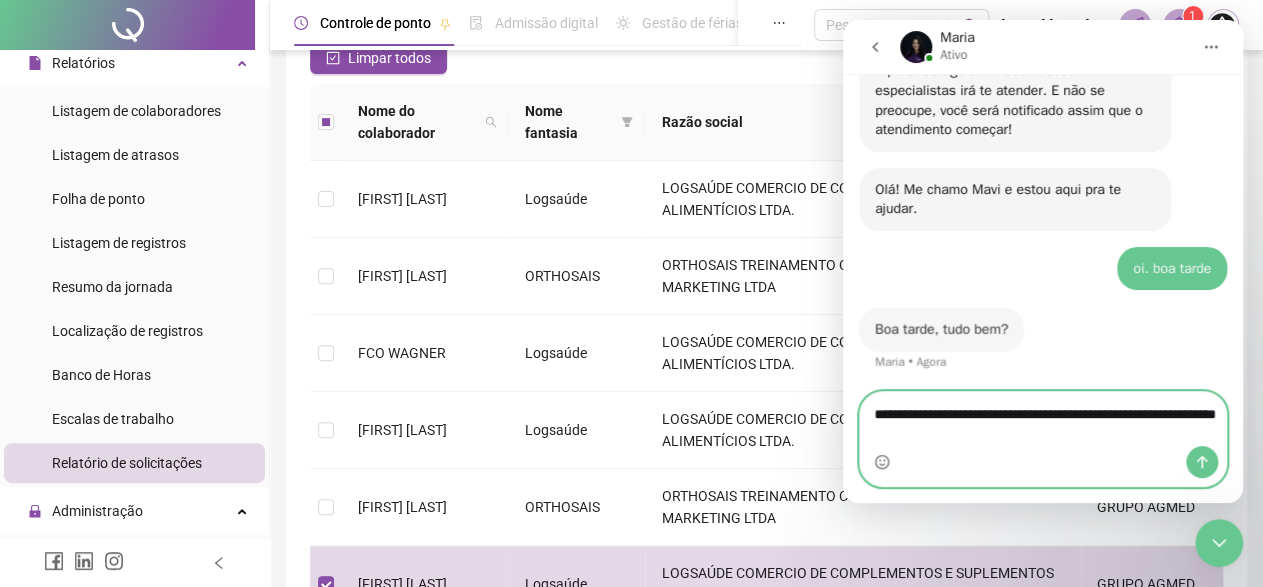 scroll, scrollTop: 1998, scrollLeft: 0, axis: vertical 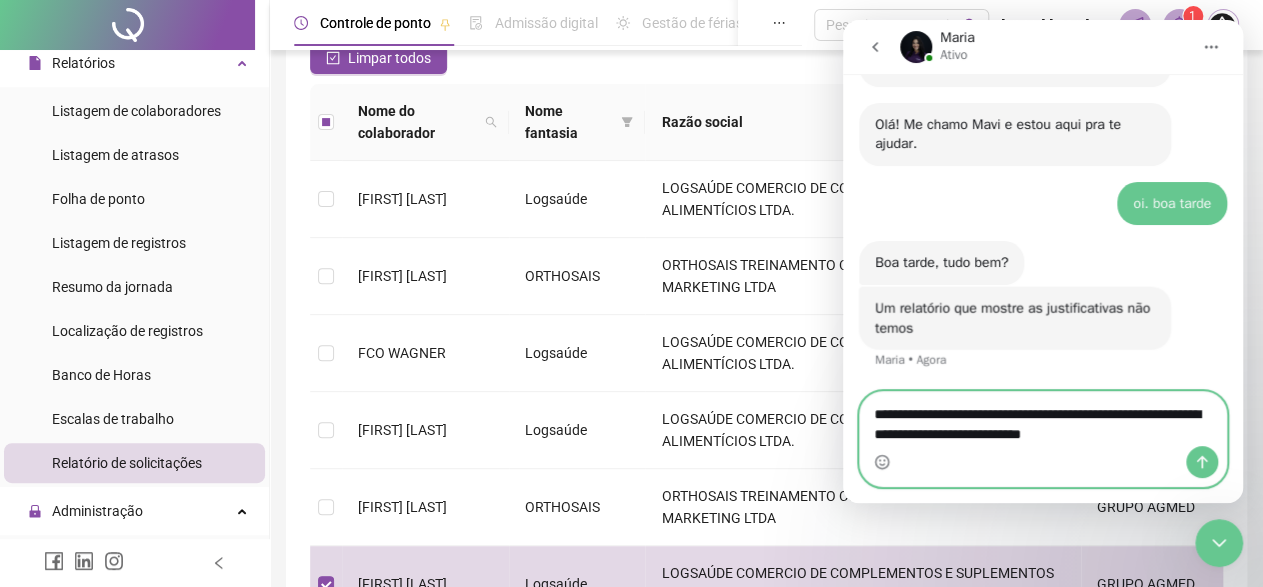drag, startPoint x: 1120, startPoint y: 435, endPoint x: 1134, endPoint y: 435, distance: 14 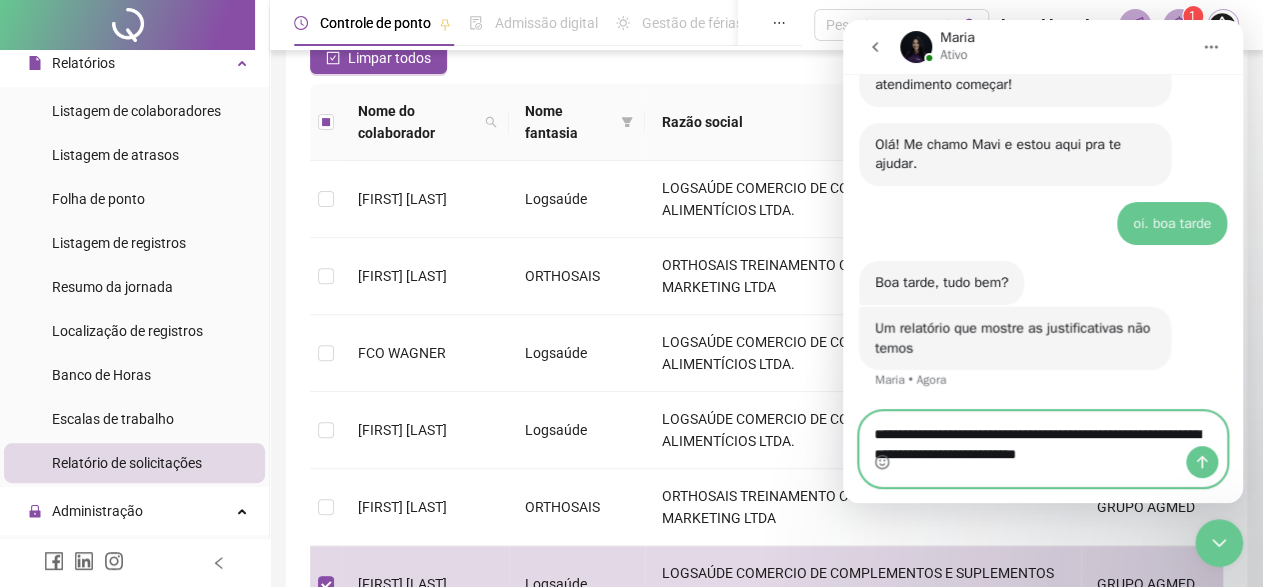 type on "**********" 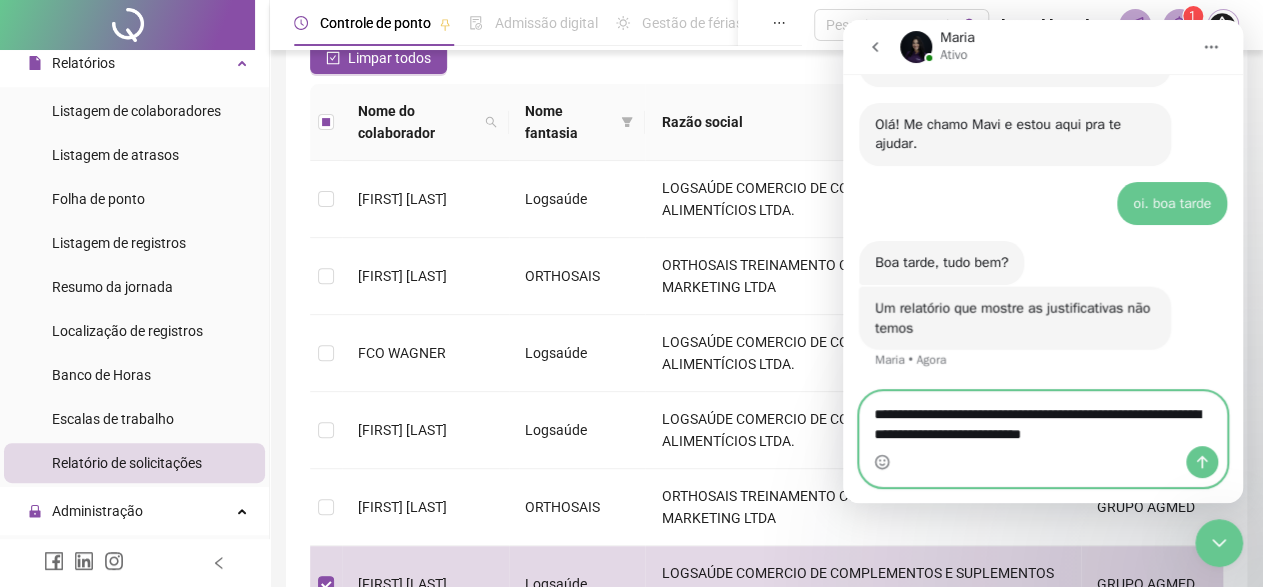 type 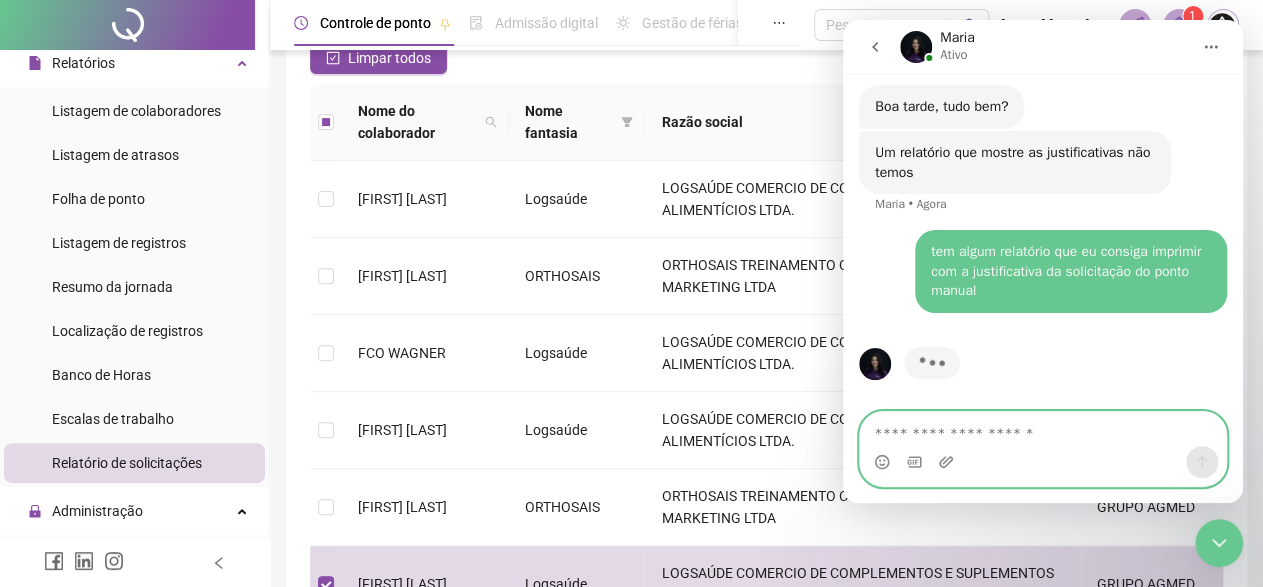 scroll, scrollTop: 2218, scrollLeft: 0, axis: vertical 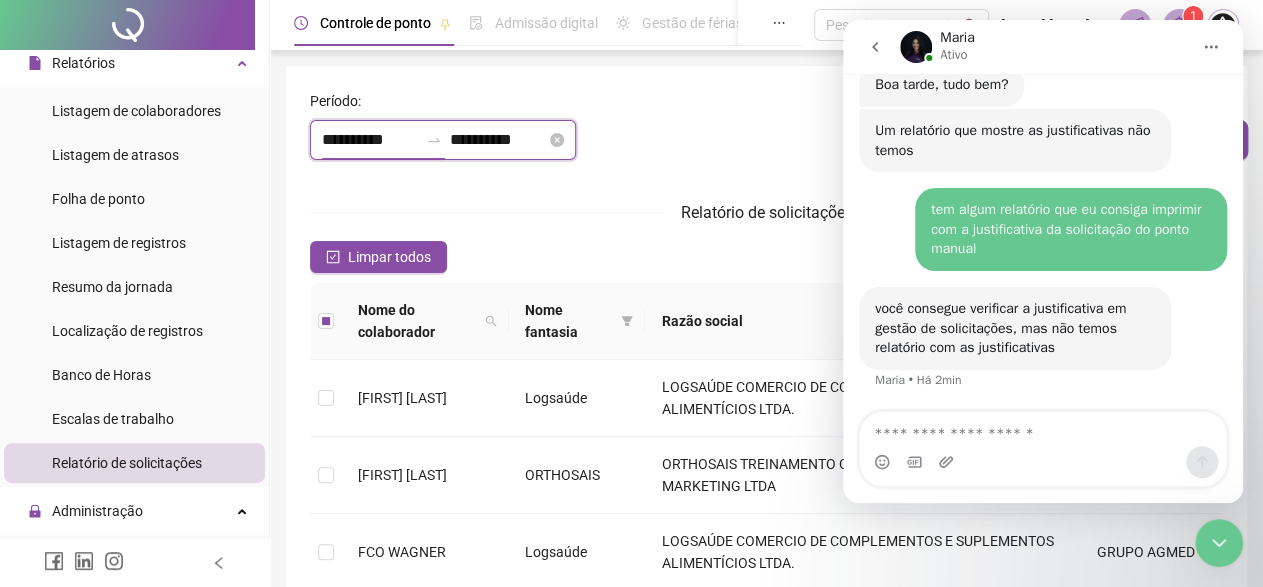 click on "**********" at bounding box center (370, 140) 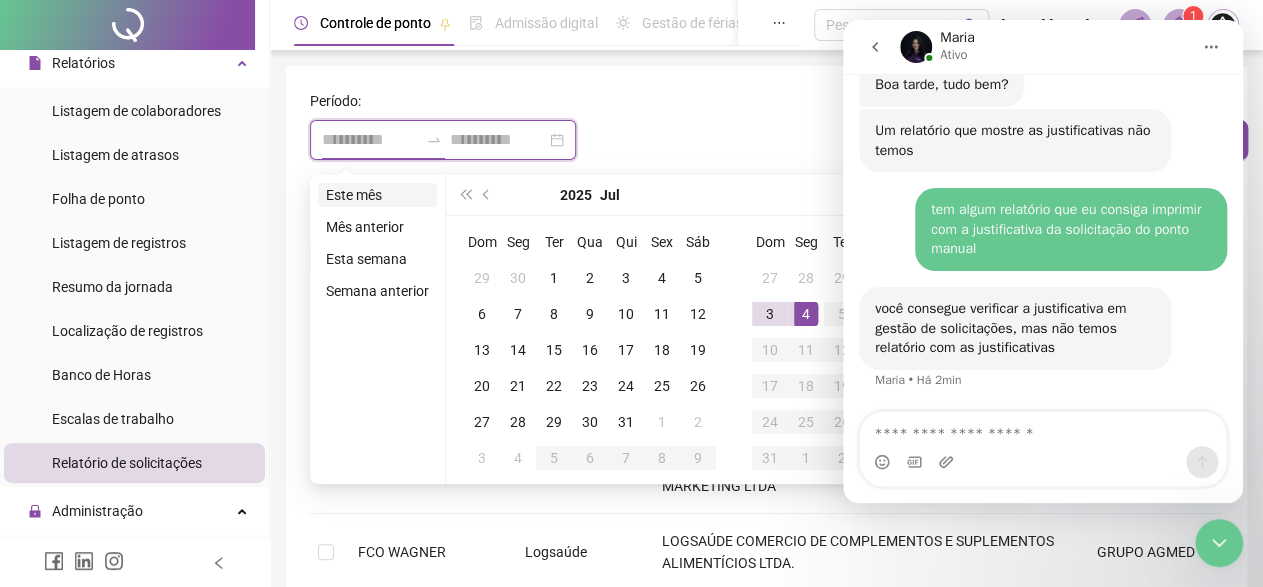 type on "**********" 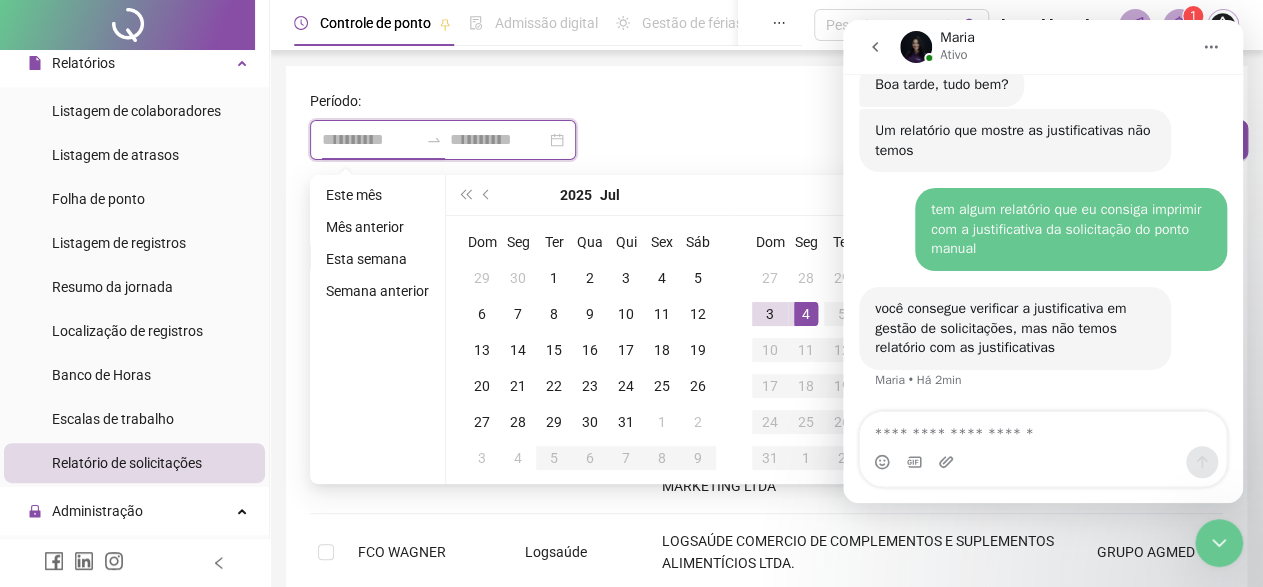 type on "**********" 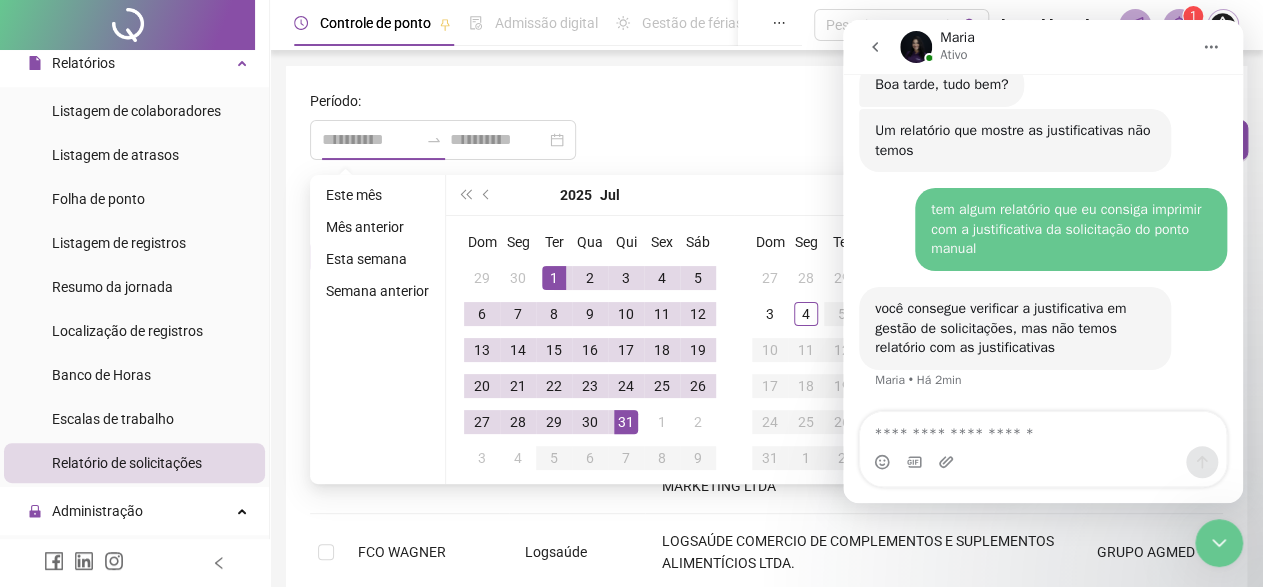 click on "Mês anterior" at bounding box center (377, 227) 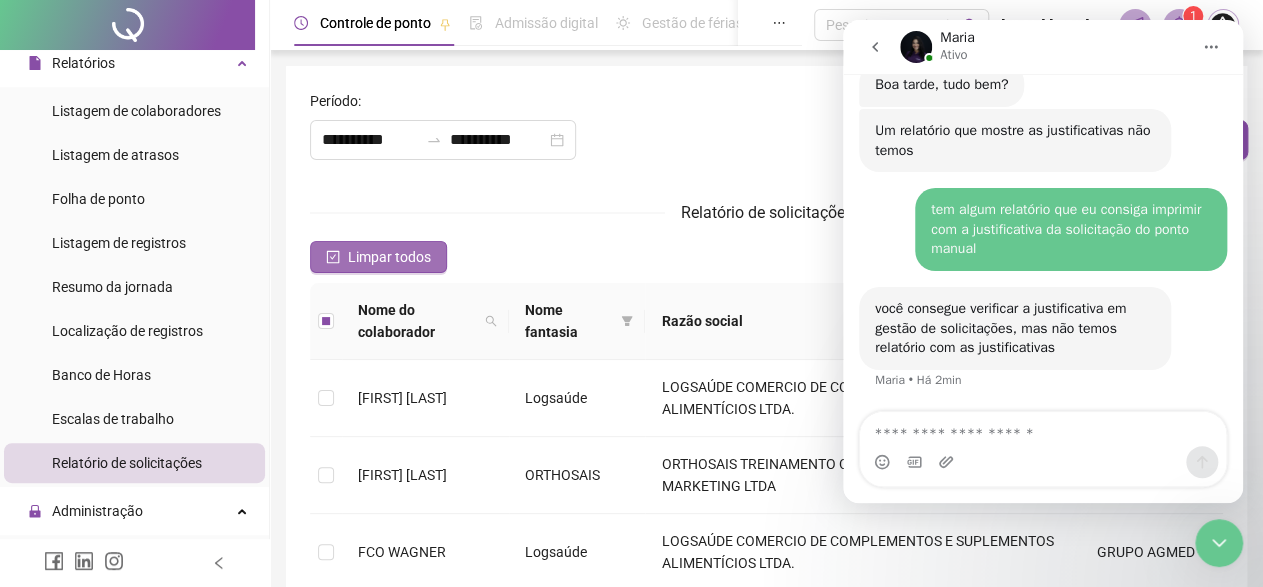 click on "Limpar todos" at bounding box center (389, 257) 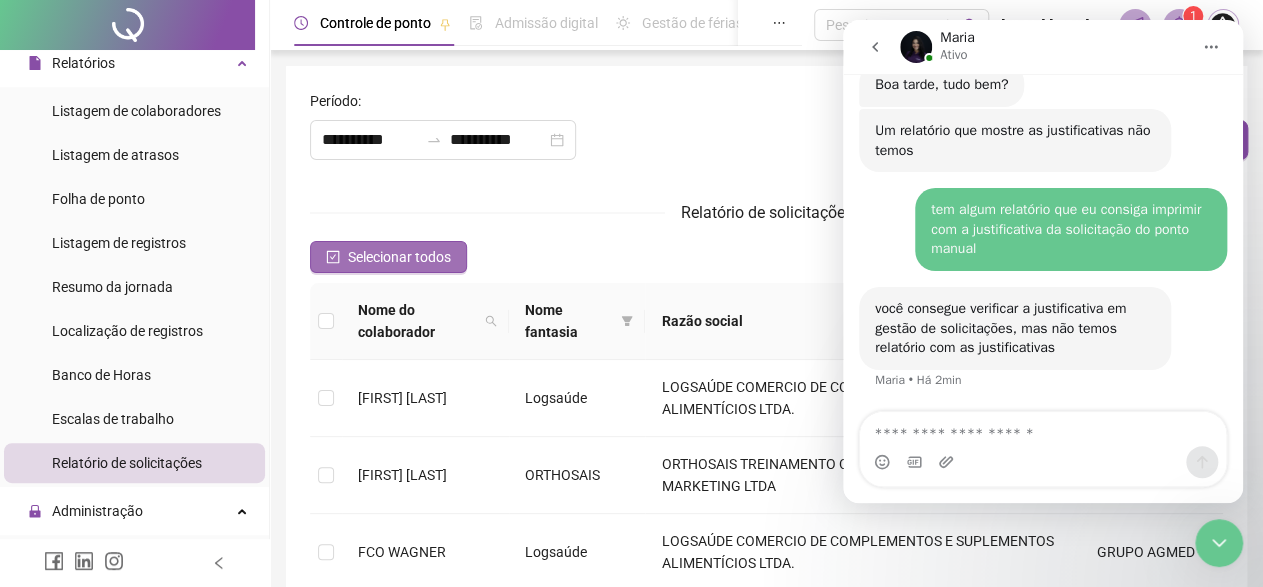 click on "Selecionar todos" at bounding box center (399, 257) 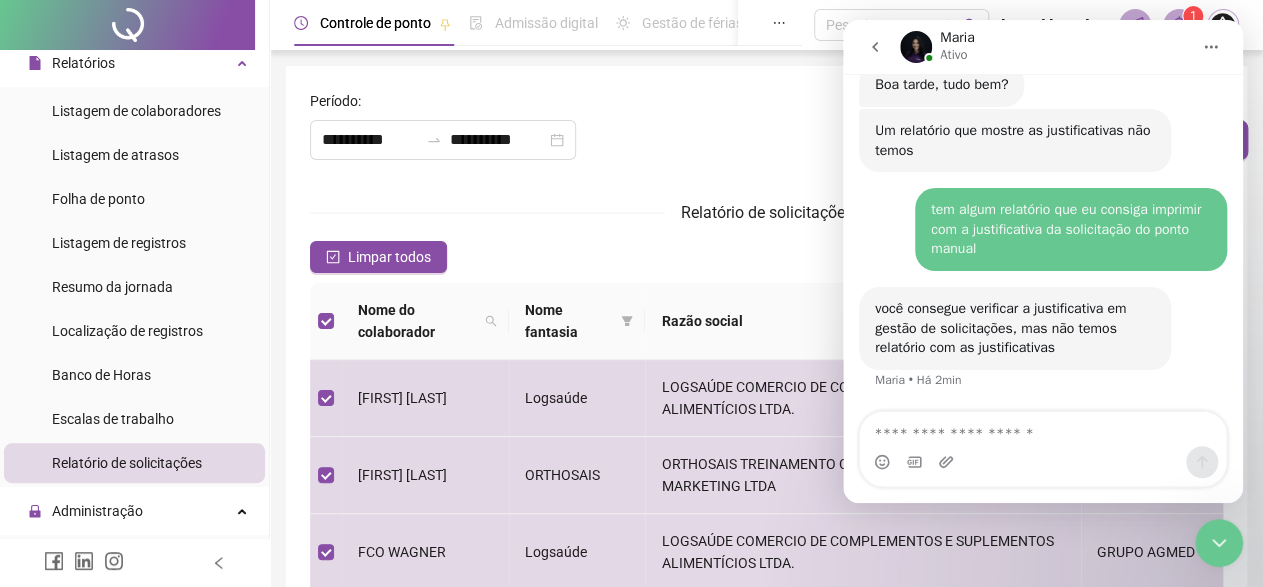 click 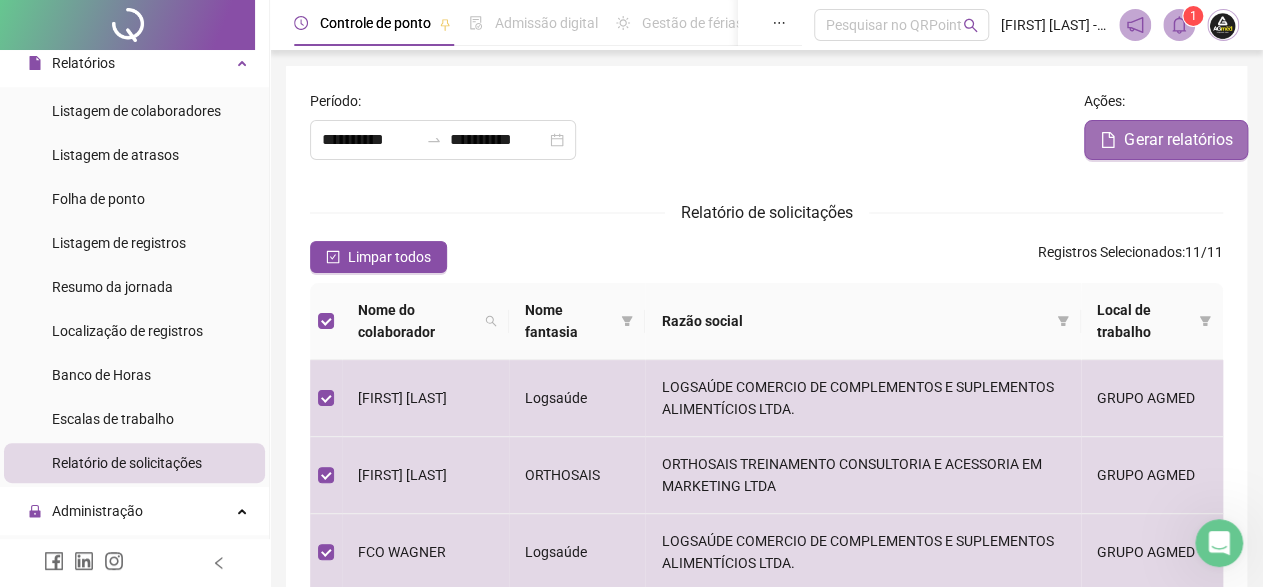 click on "Gerar relatórios" at bounding box center (1178, 140) 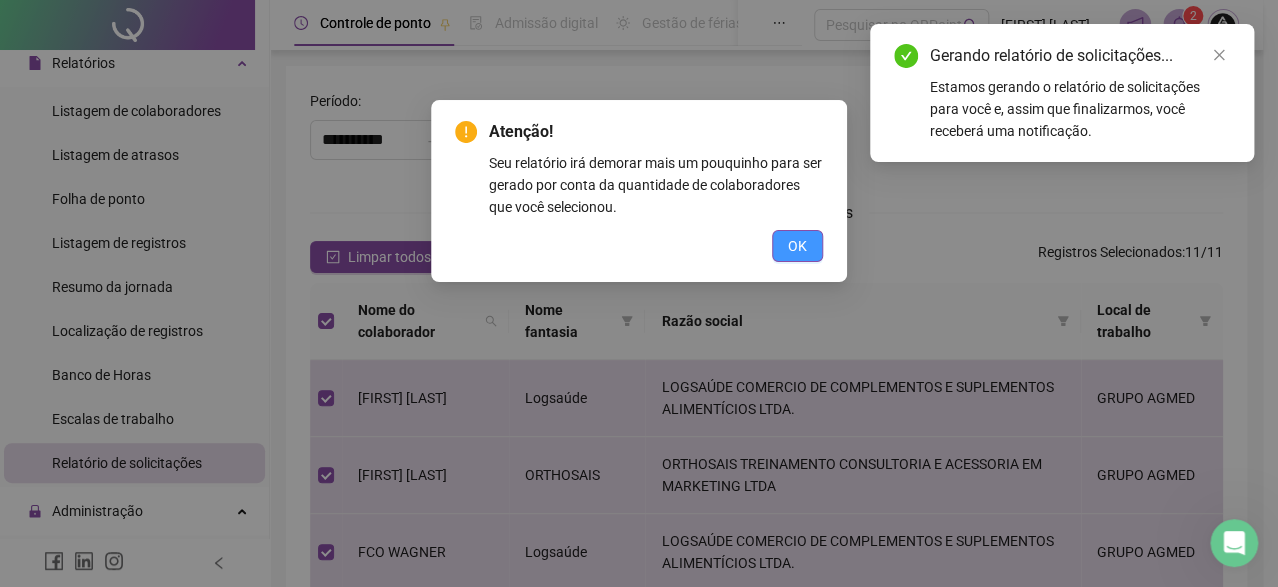 click on "OK" at bounding box center (797, 246) 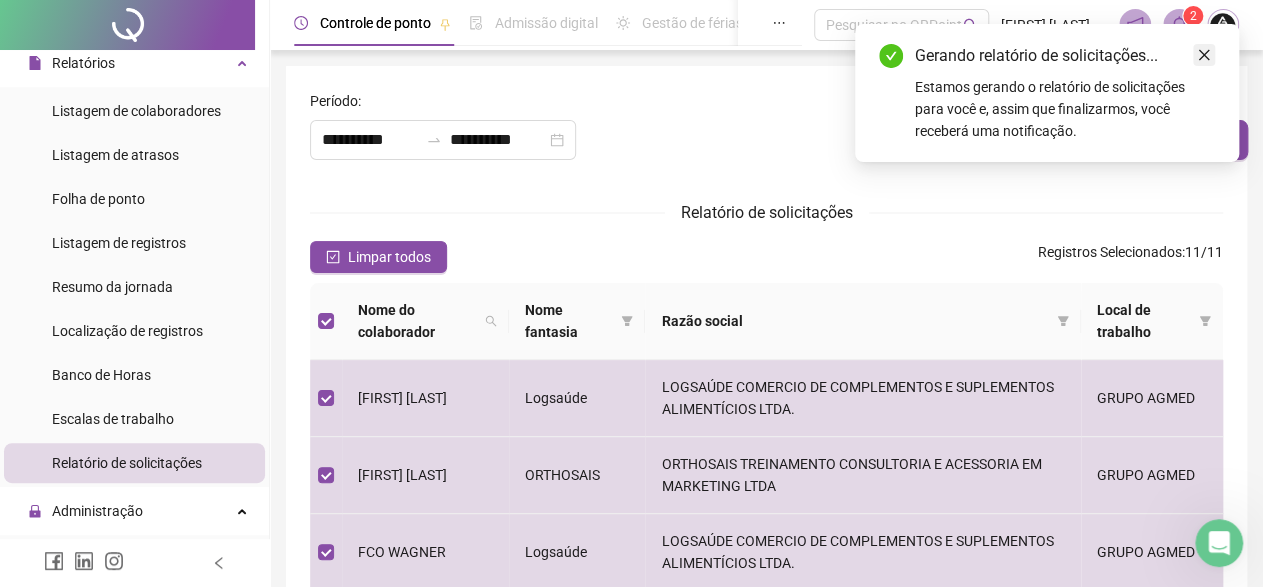 click 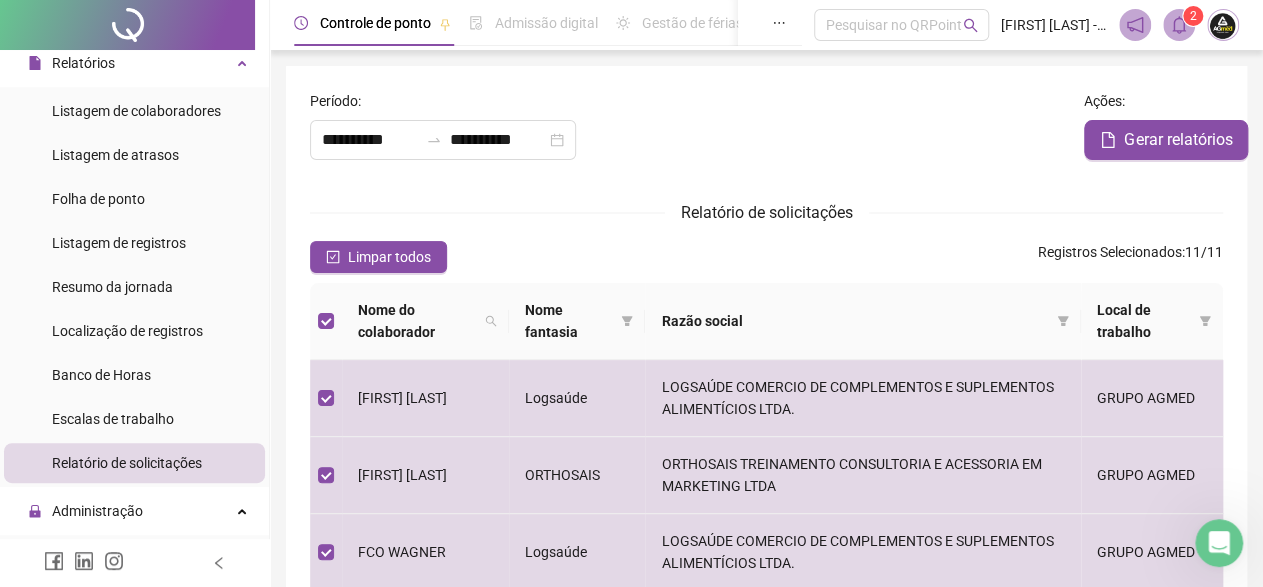 click at bounding box center [1179, 25] 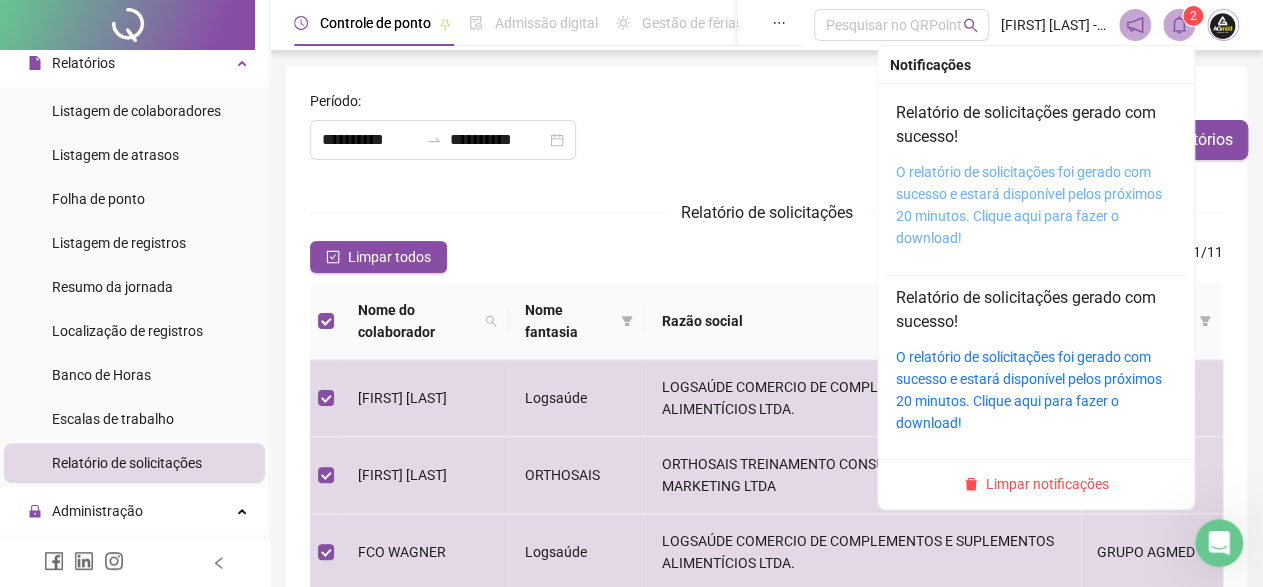 click on "O relatório de solicitações foi gerado com sucesso e estará disponível pelos próximos 20 minutos.
Clique aqui para fazer o download!" at bounding box center [1029, 205] 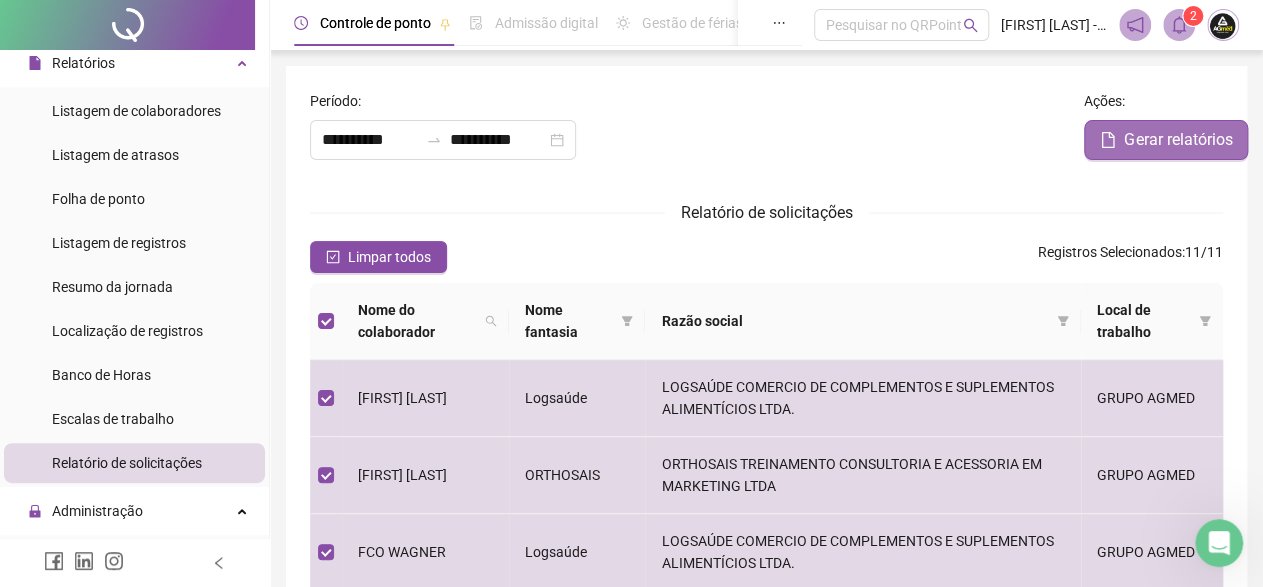 click on "Gerar relatórios" at bounding box center (1178, 140) 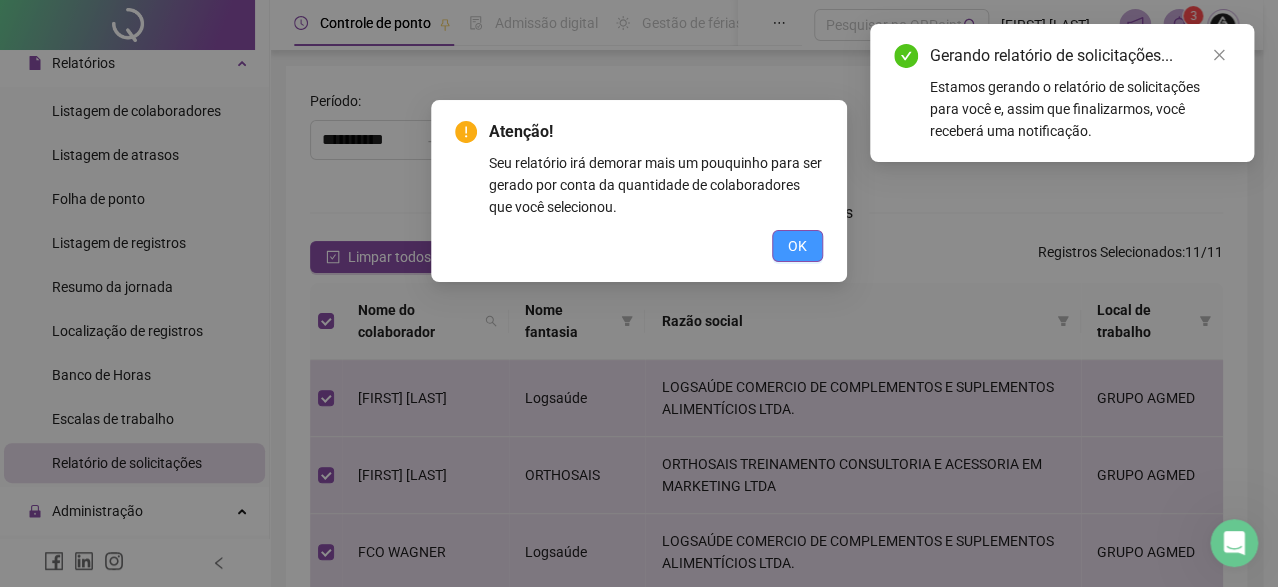 click on "OK" at bounding box center [797, 246] 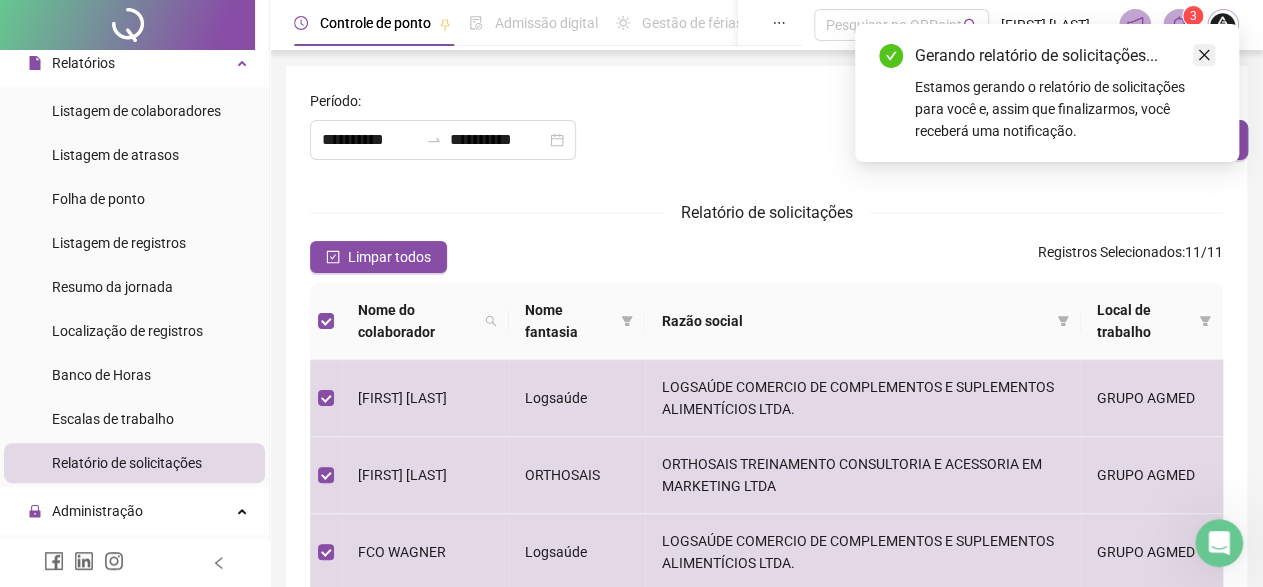 click at bounding box center (1204, 55) 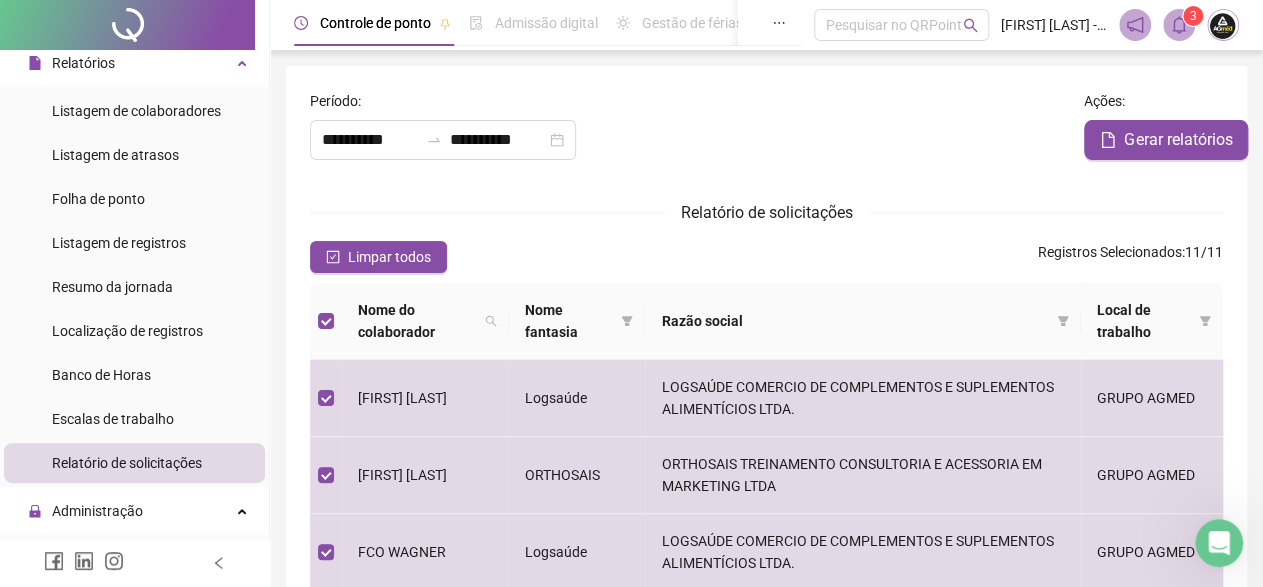 click 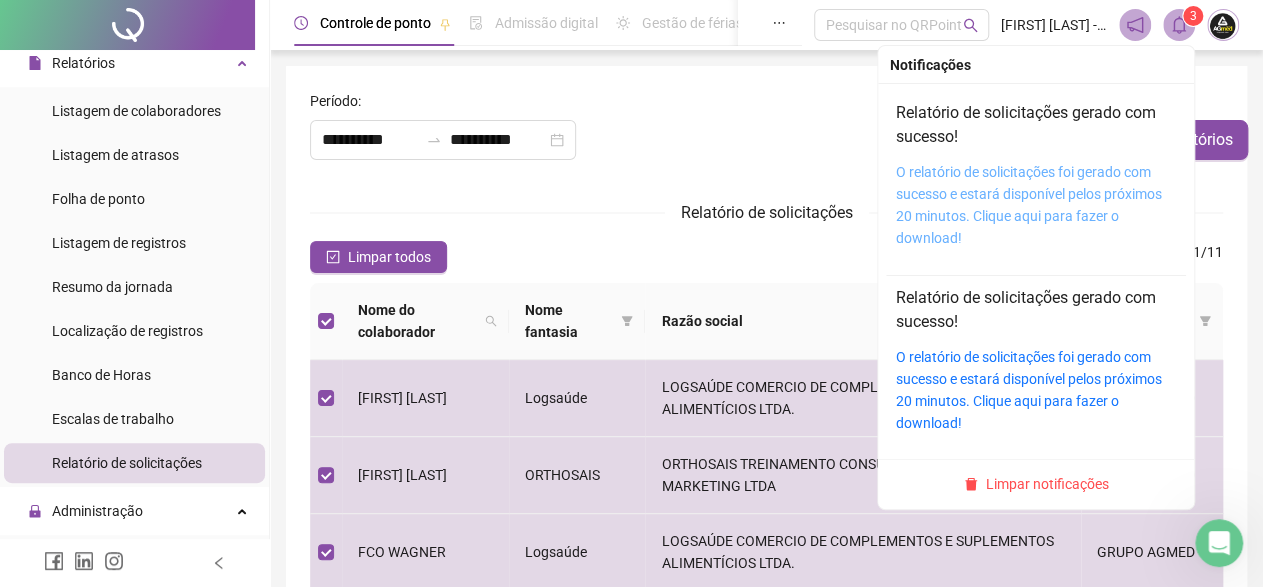 click on "O relatório de solicitações foi gerado com sucesso e estará disponível pelos próximos 20 minutos.
Clique aqui para fazer o download!" at bounding box center (1029, 205) 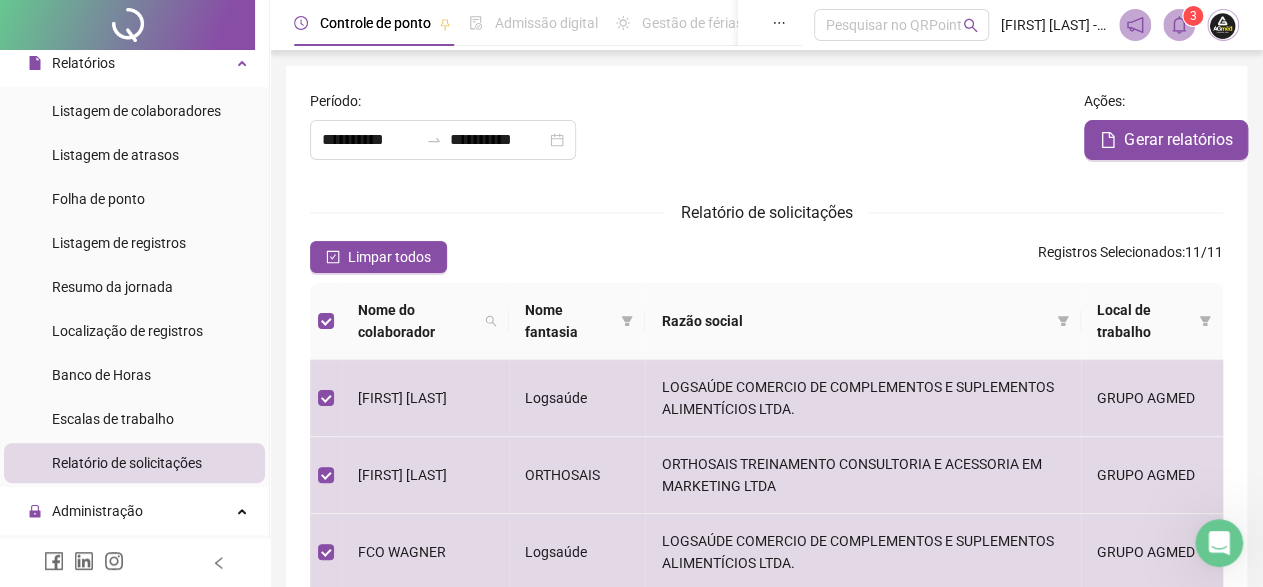 click 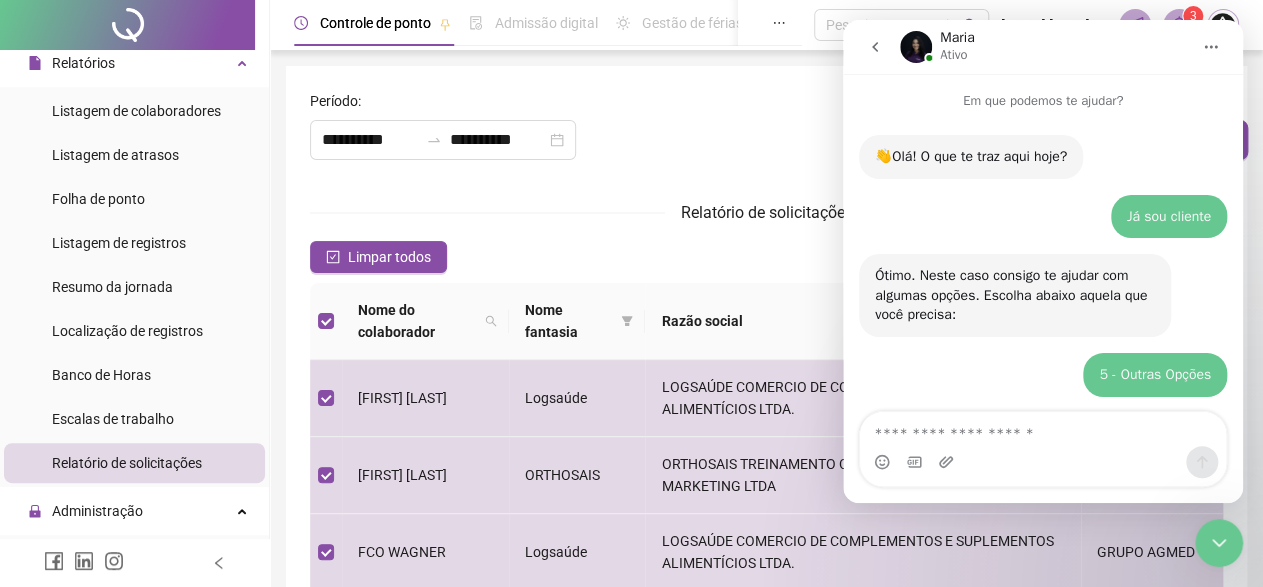 scroll, scrollTop: 2241, scrollLeft: 0, axis: vertical 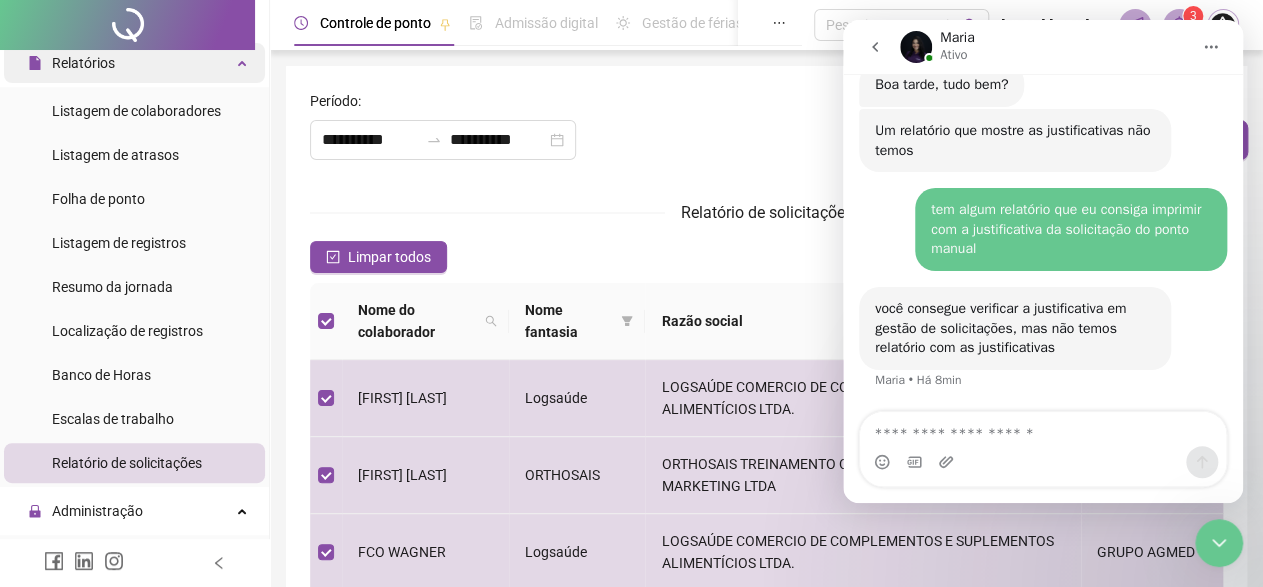 click on "Relatórios" at bounding box center [83, 63] 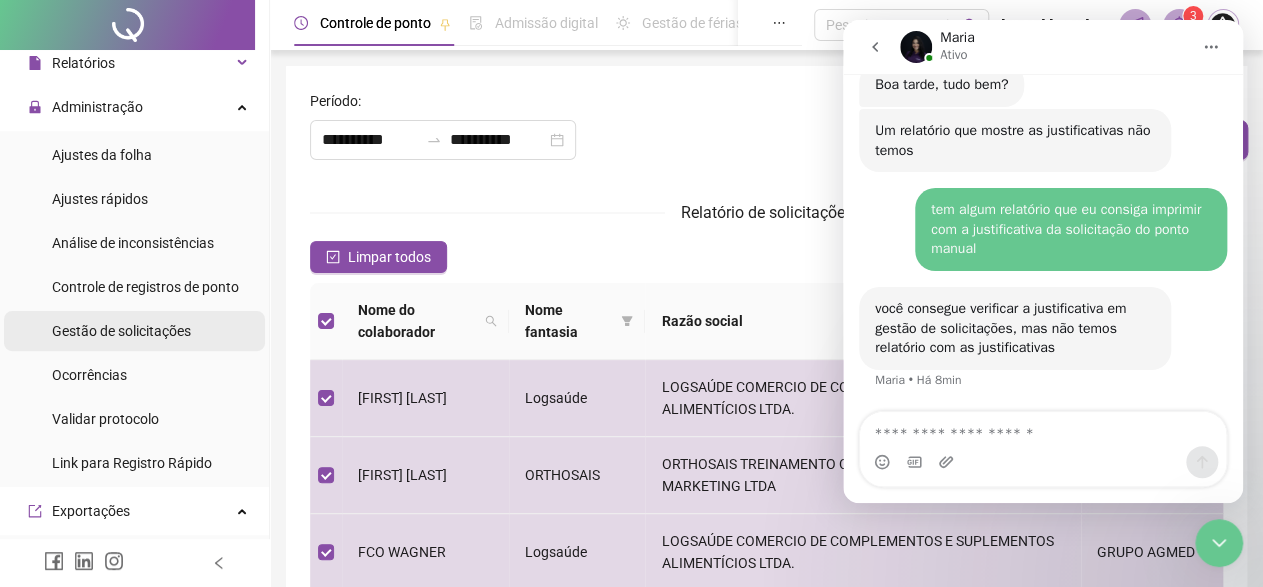 click on "Gestão de solicitações" at bounding box center [121, 331] 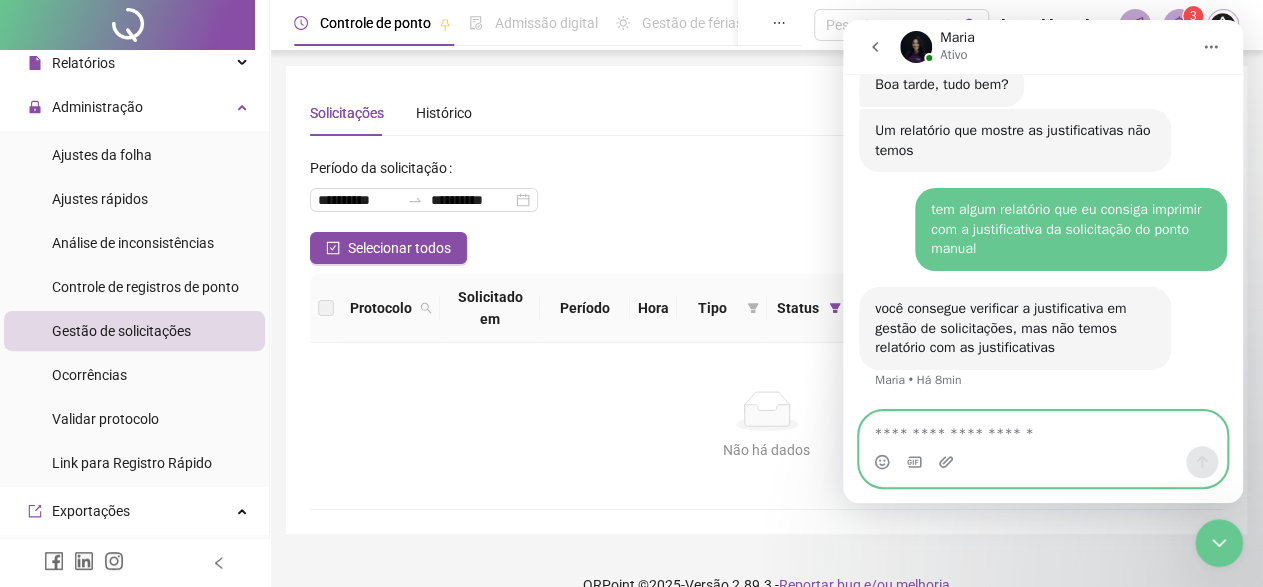 click at bounding box center (1043, 429) 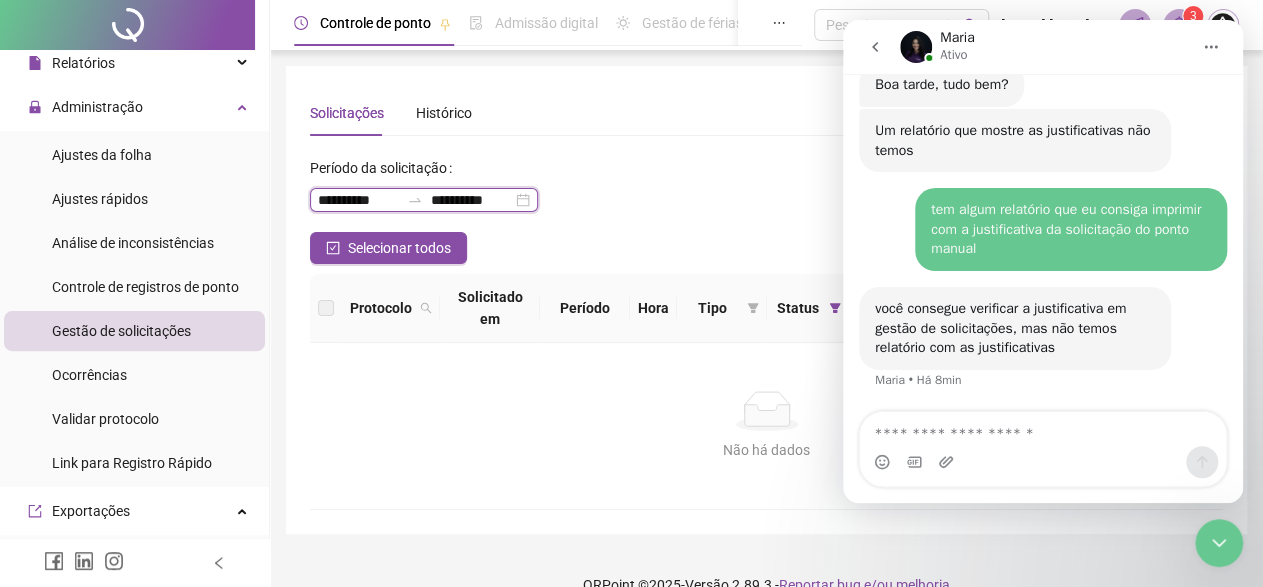 click on "**********" at bounding box center (358, 200) 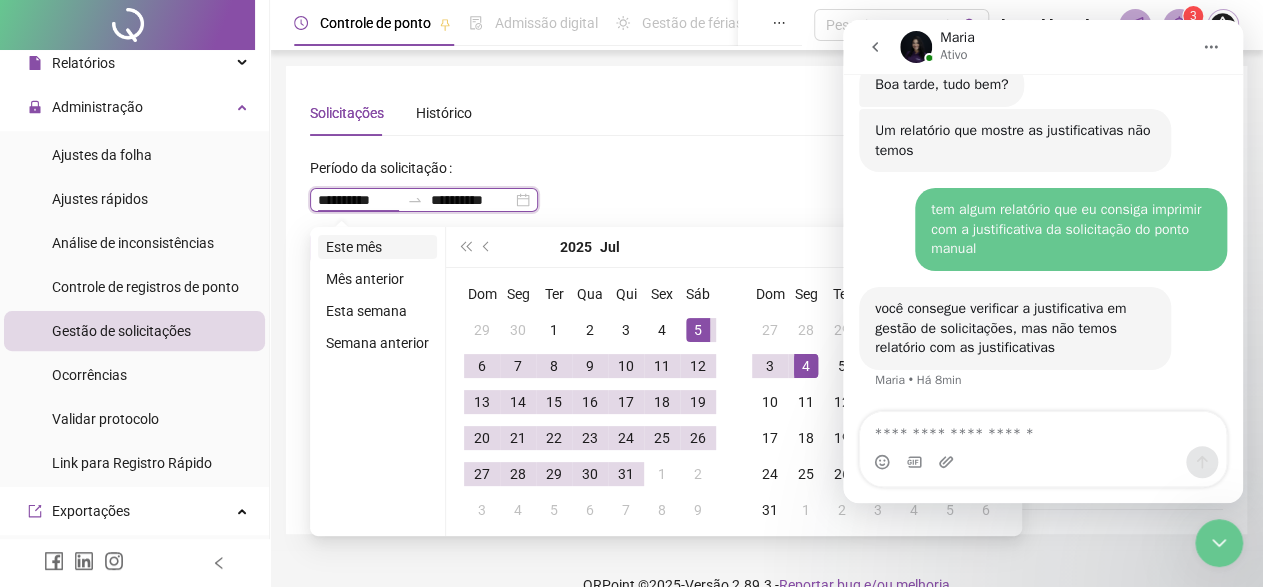 type on "**********" 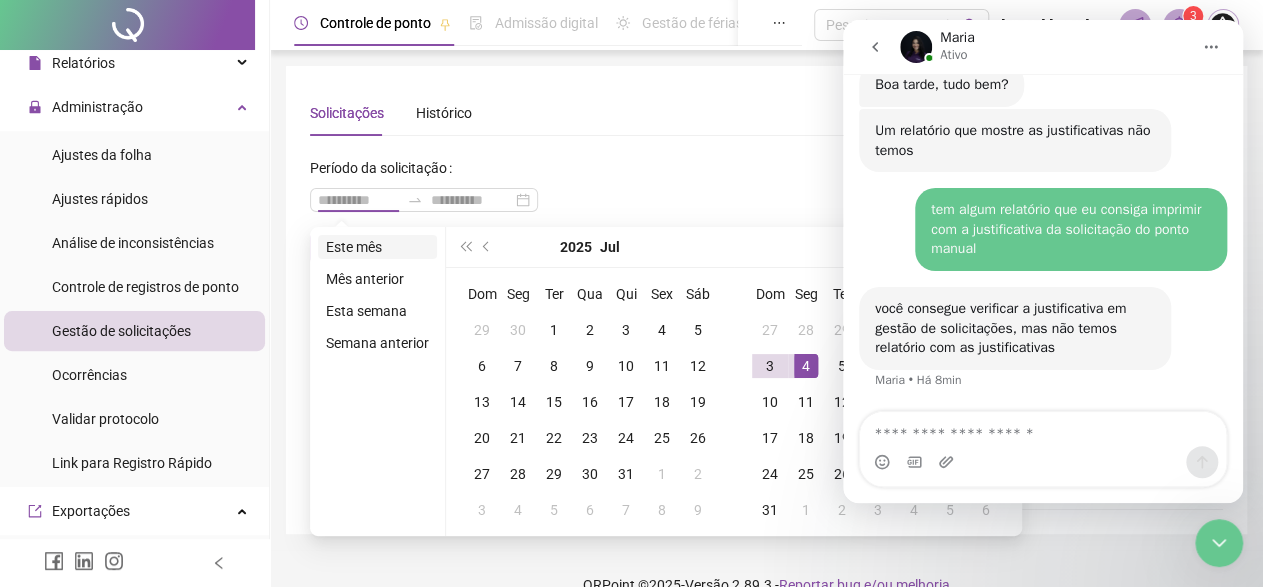 click on "Este mês" at bounding box center (377, 247) 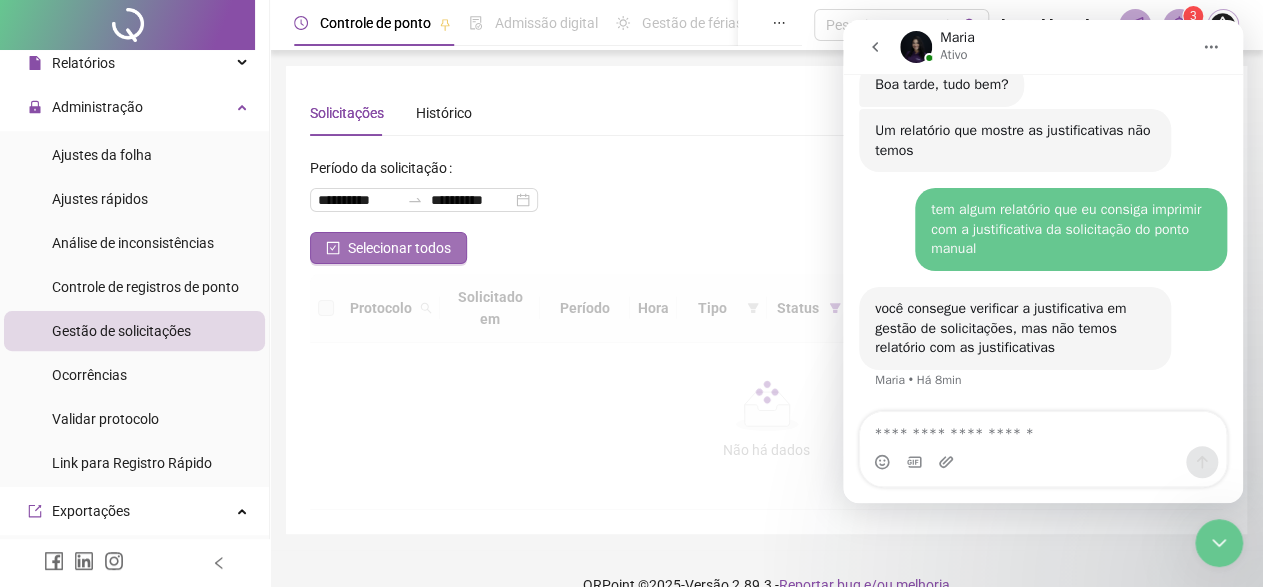 click on "Selecionar todos" at bounding box center [399, 248] 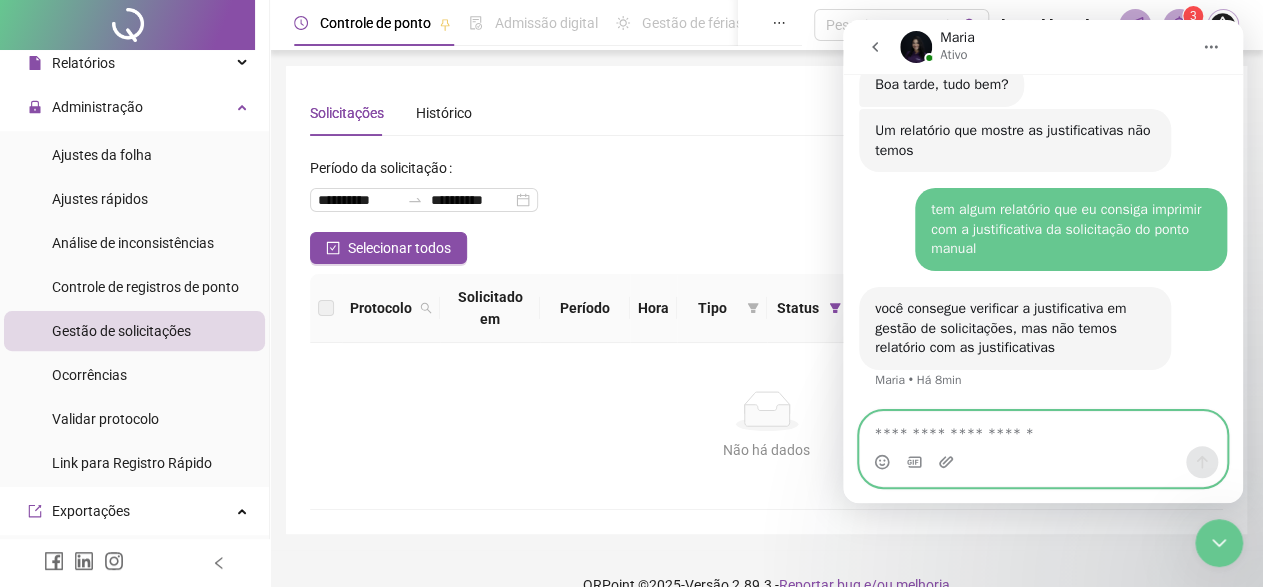 click at bounding box center (1043, 429) 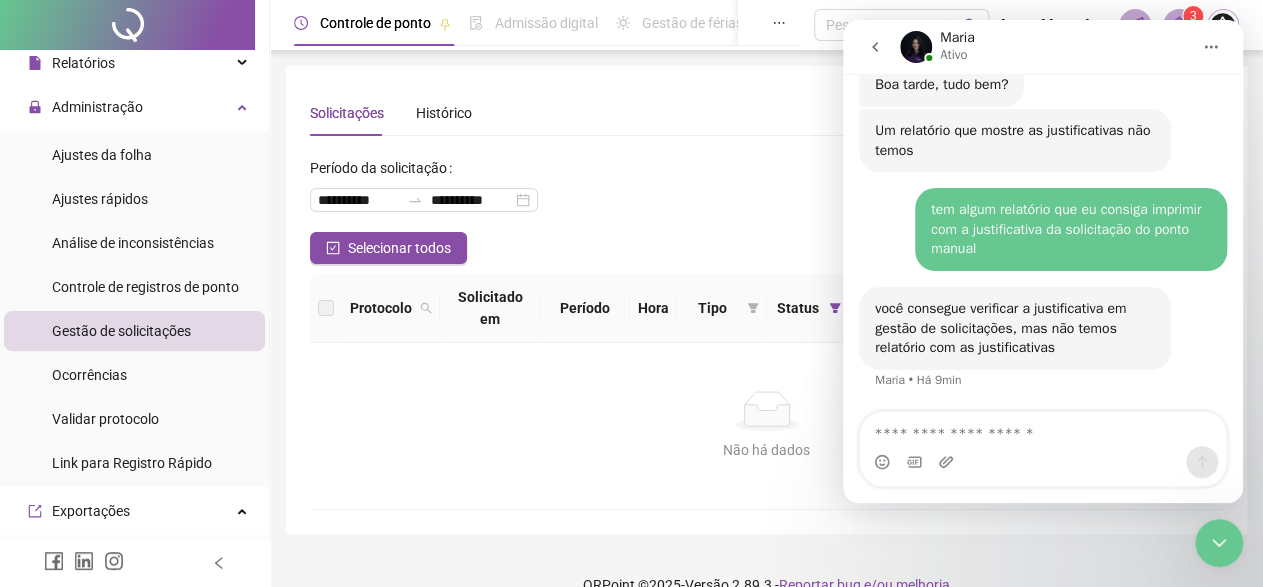 click 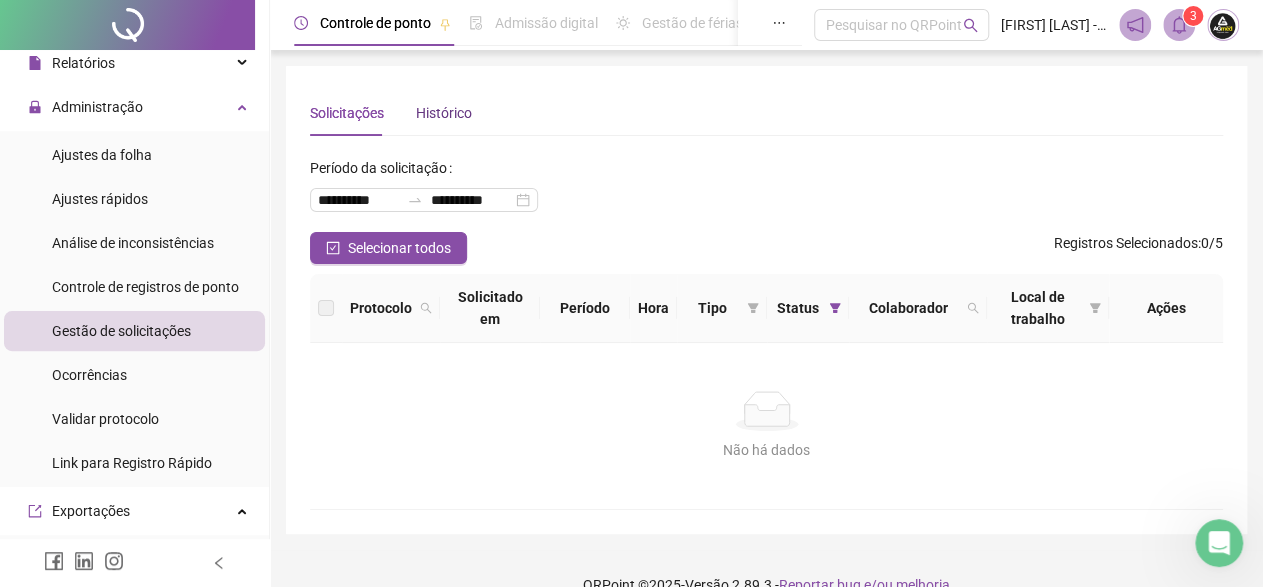 click on "Histórico" at bounding box center (444, 113) 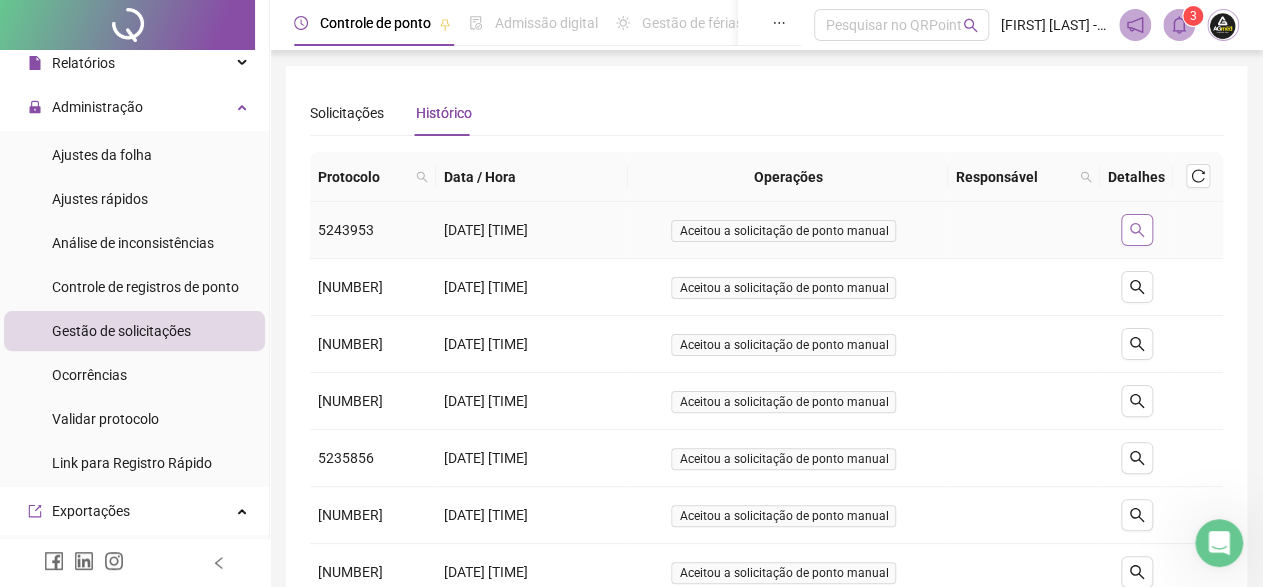 click 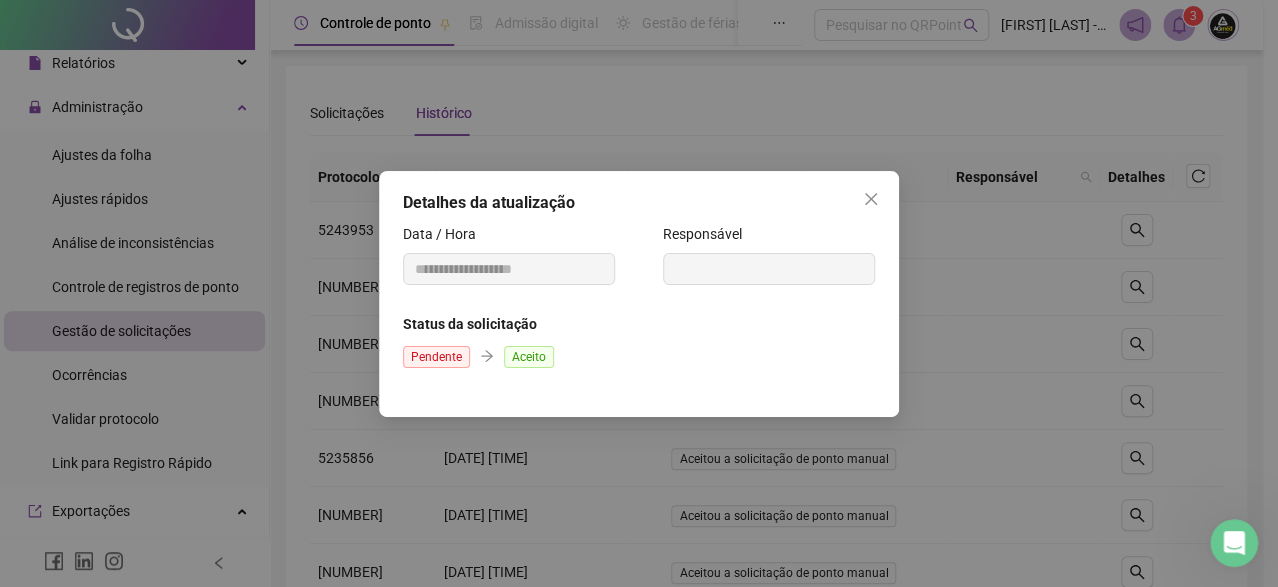 click on "Aceito" at bounding box center (529, 357) 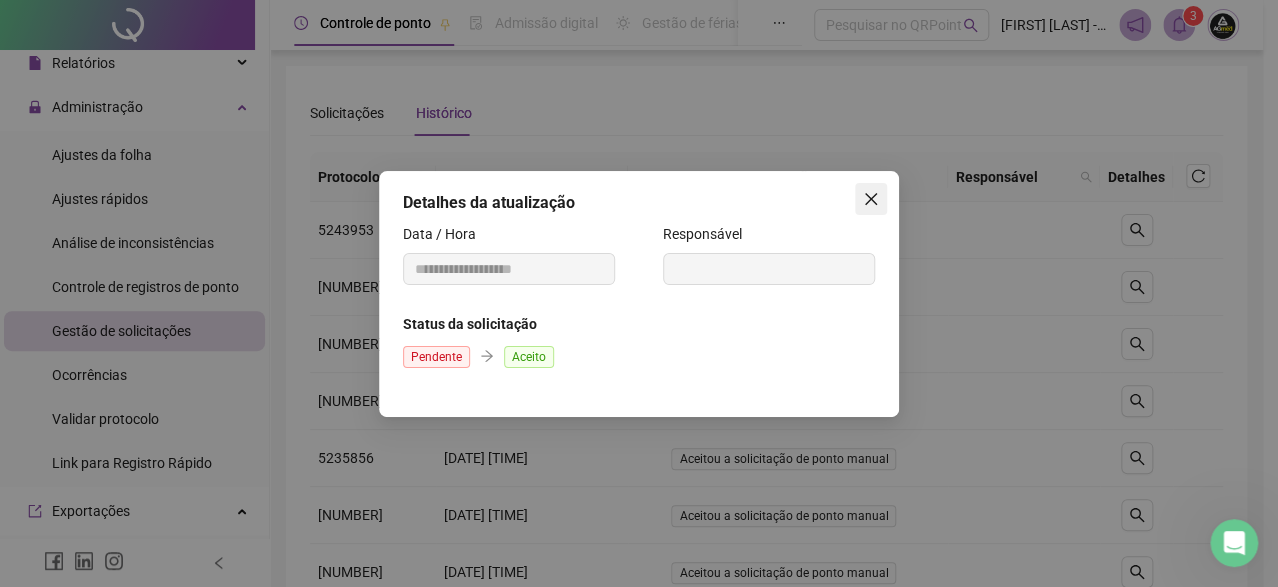 click 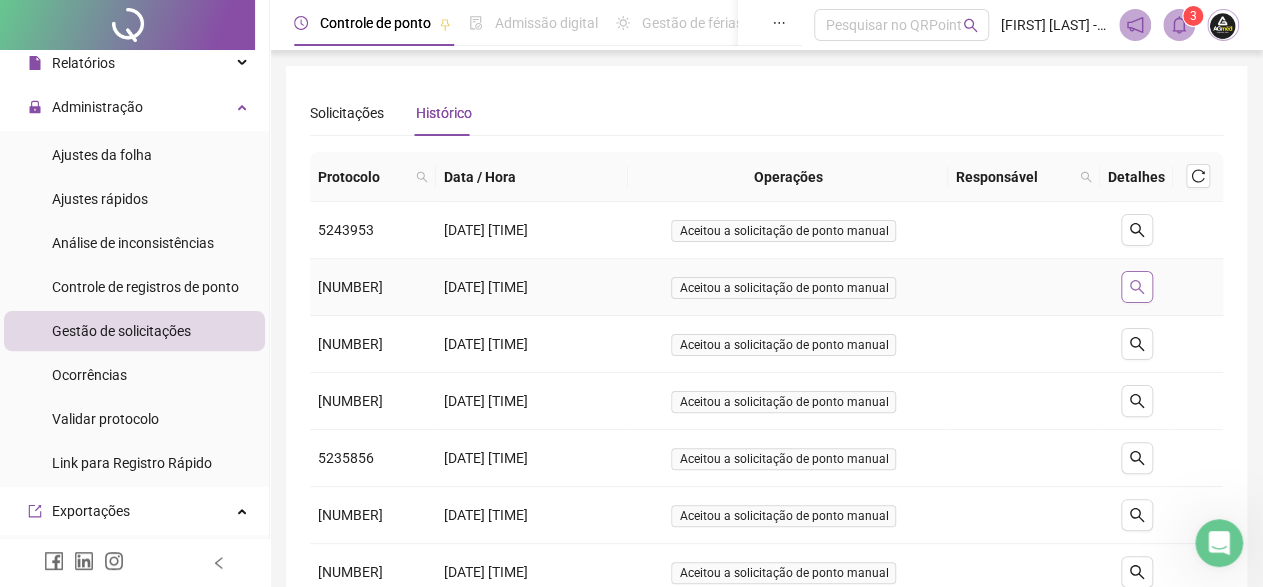 click 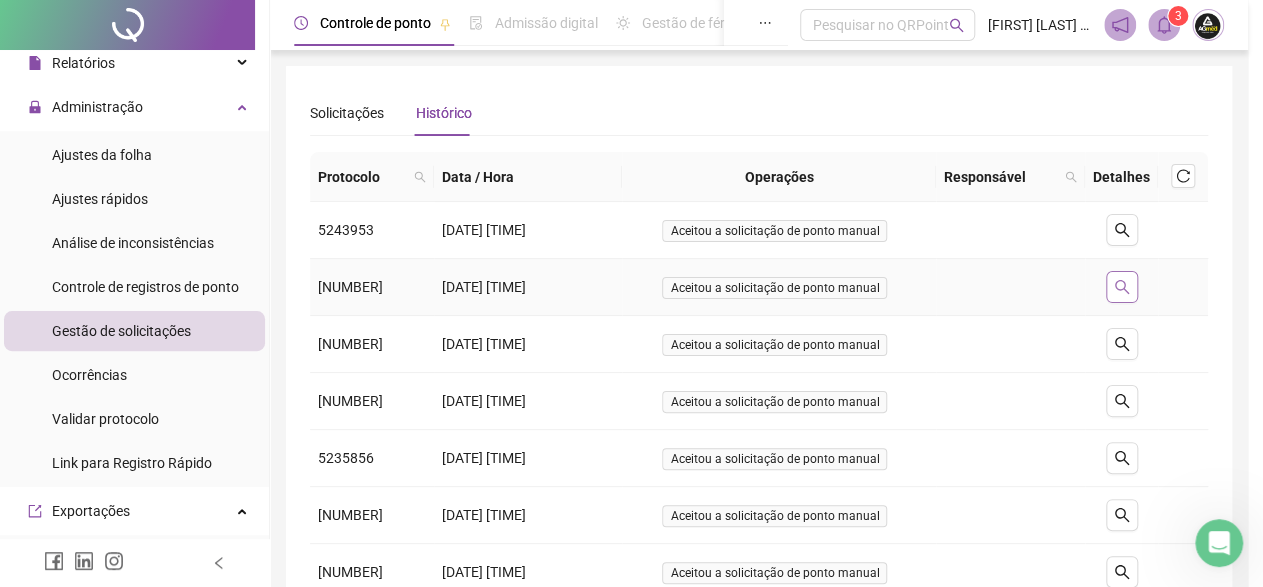 type on "**********" 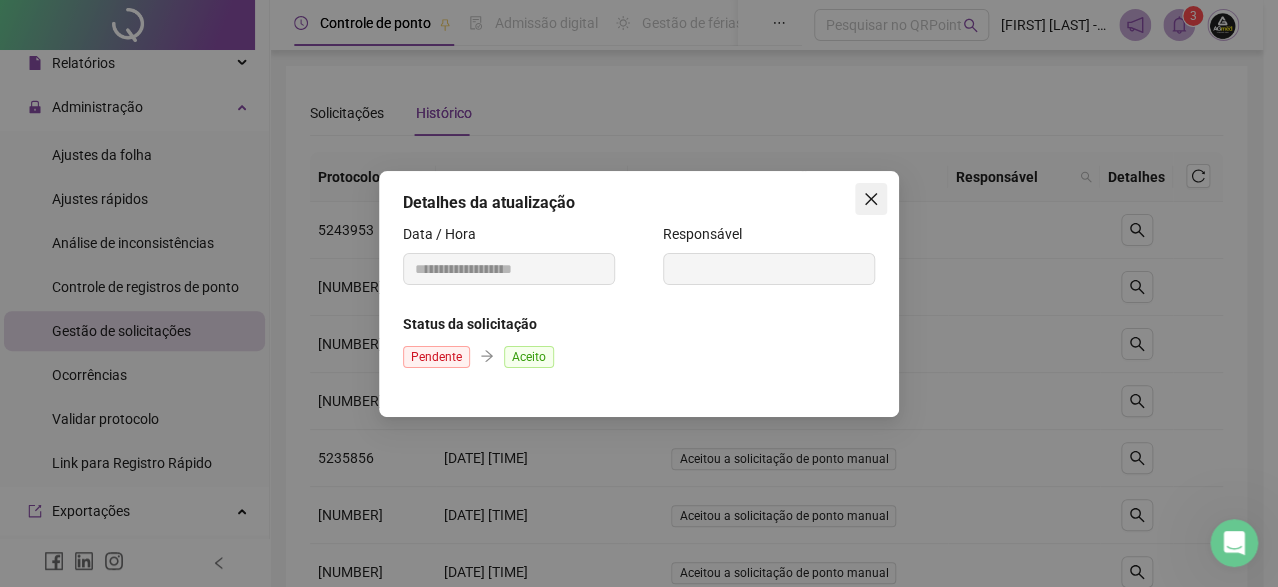 click 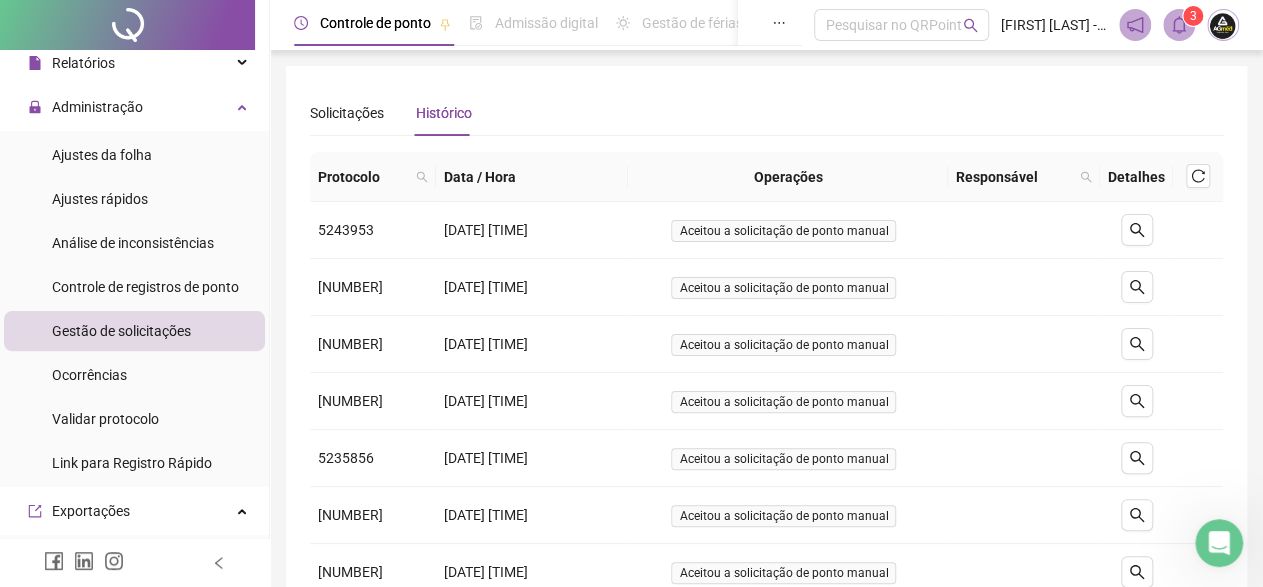 click 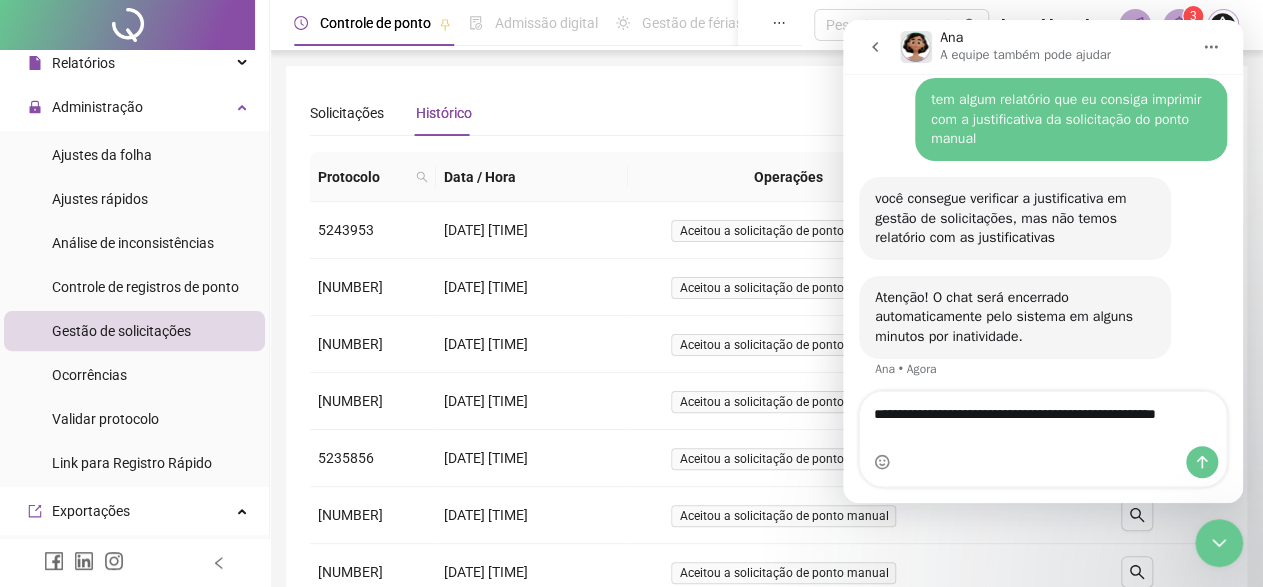 scroll, scrollTop: 2359, scrollLeft: 0, axis: vertical 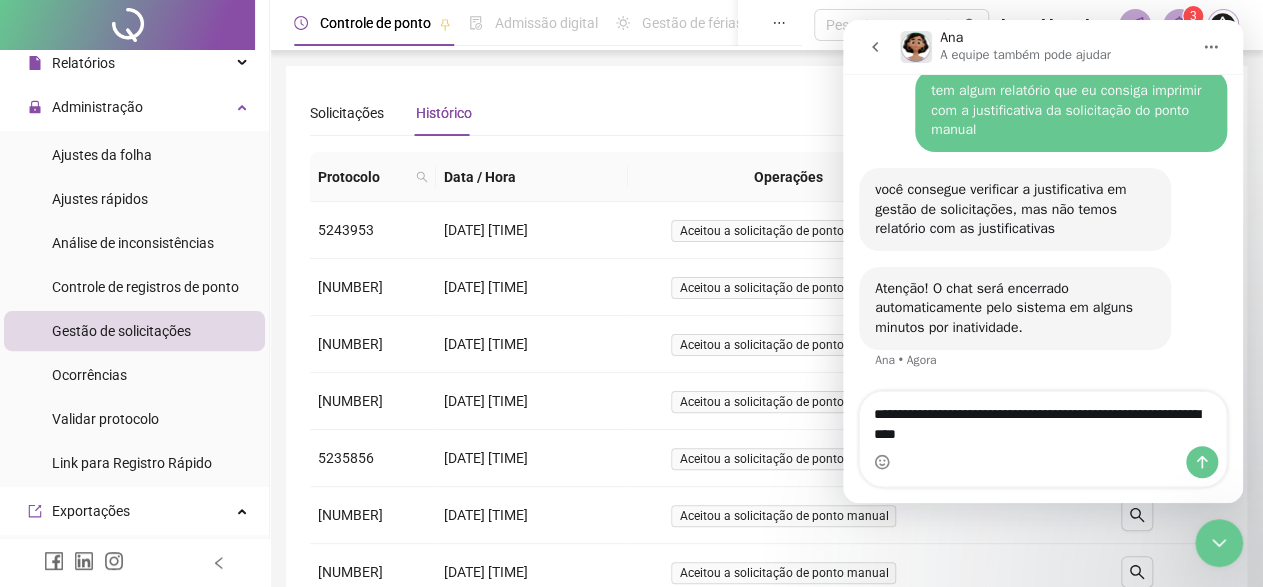 type on "**********" 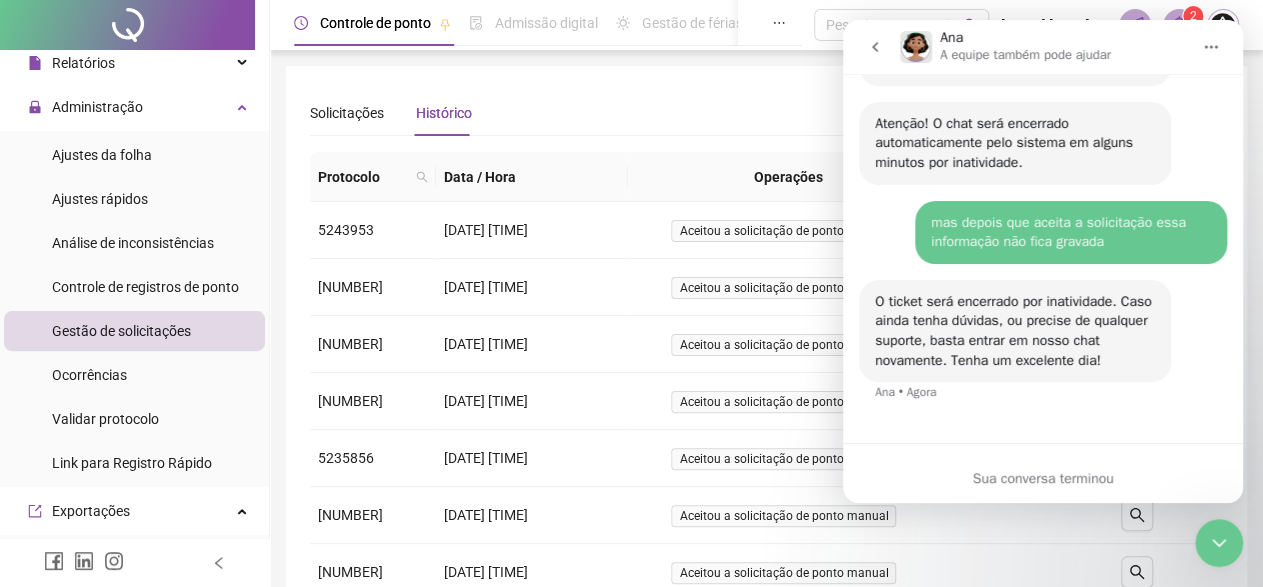 scroll, scrollTop: 2525, scrollLeft: 0, axis: vertical 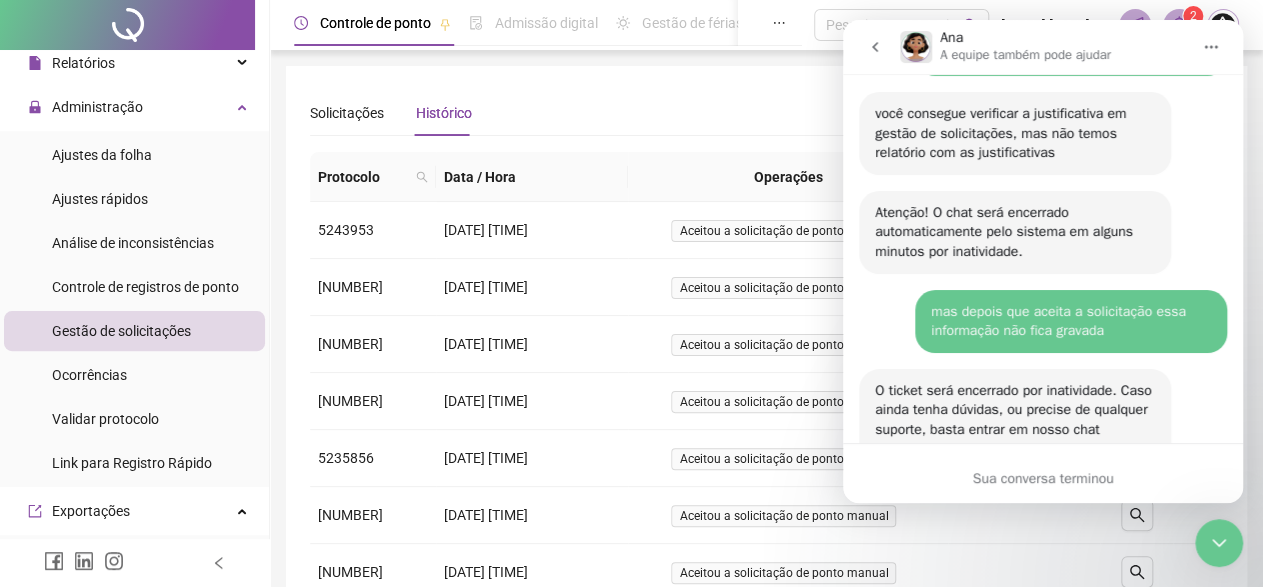 click on "Solicitações Histórico" at bounding box center (766, 113) 